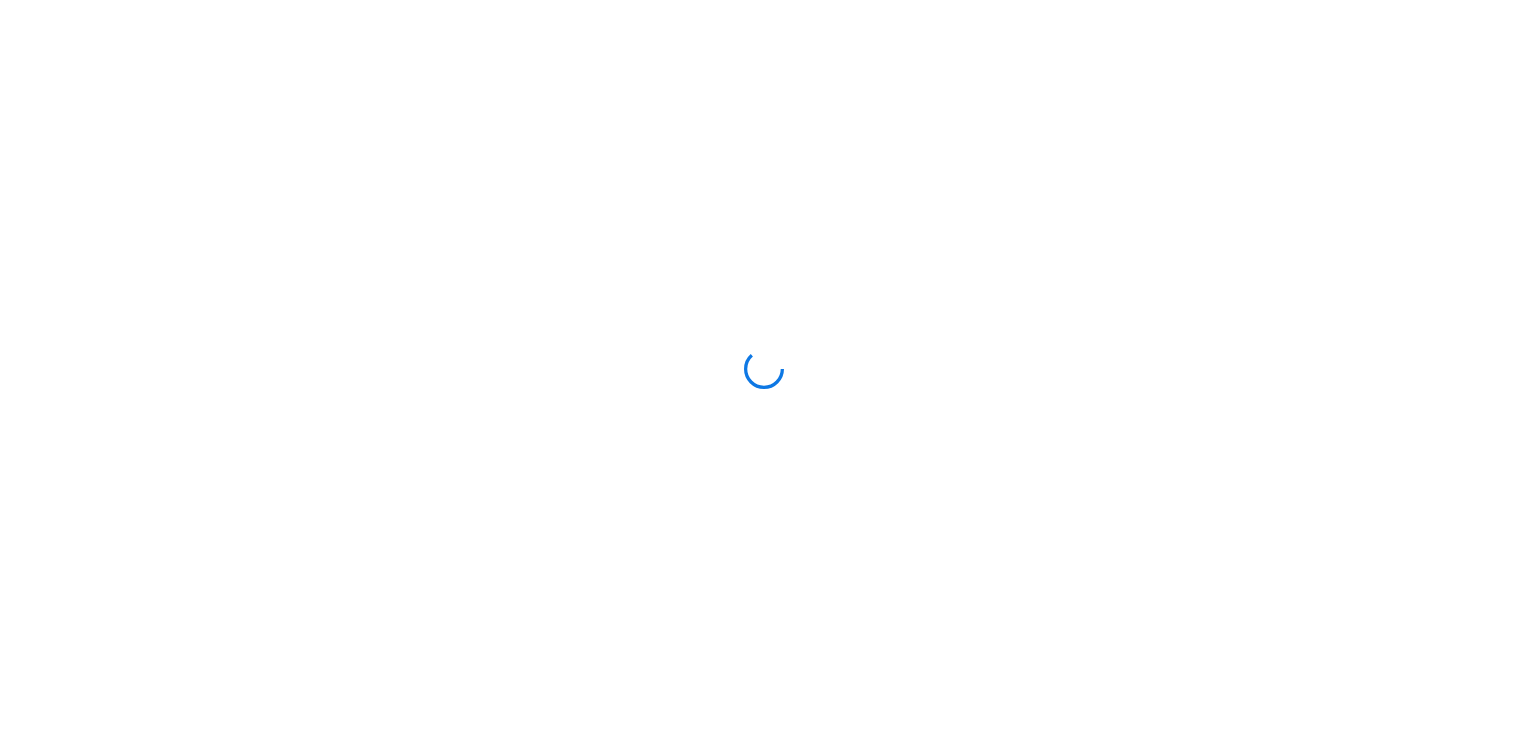 scroll, scrollTop: 0, scrollLeft: 0, axis: both 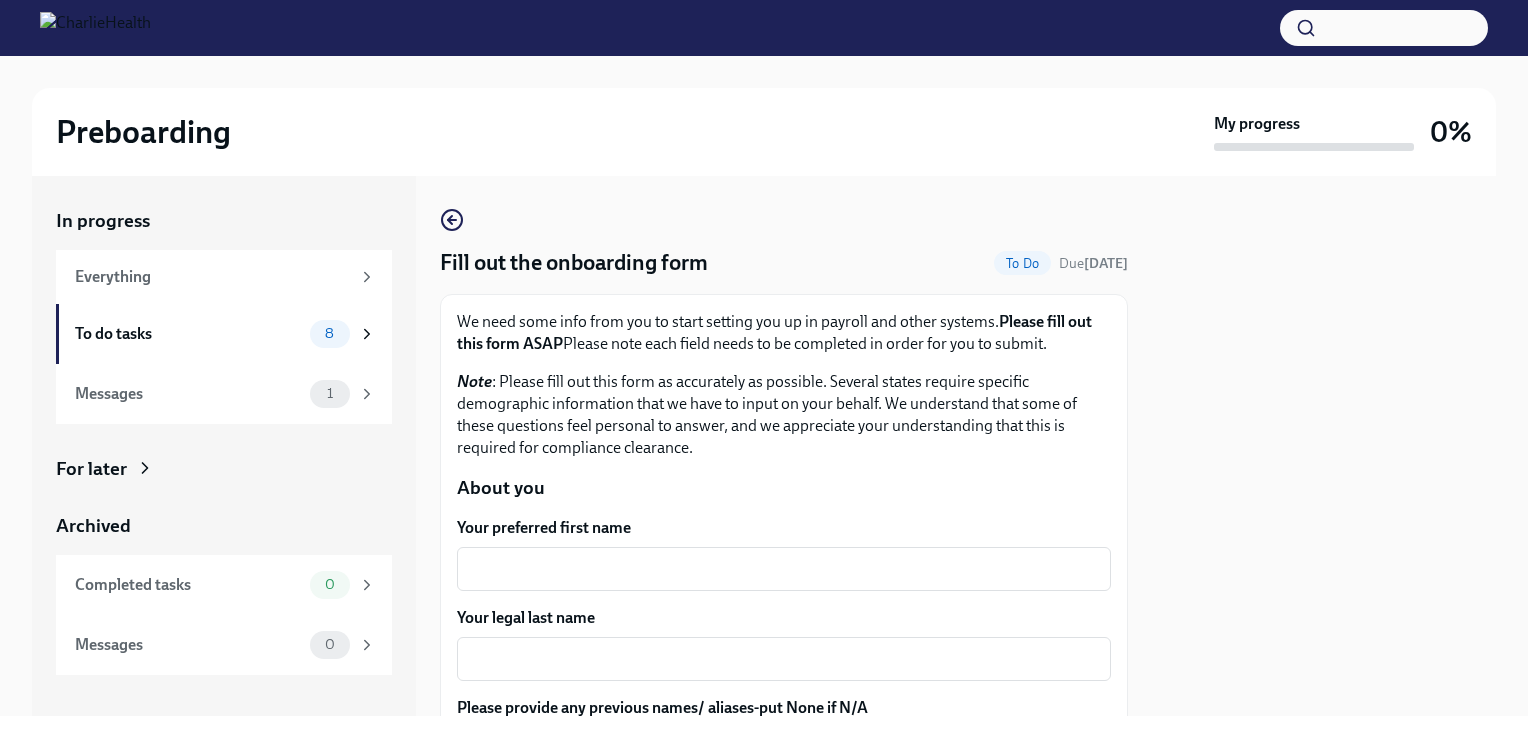 click on "Note : Please fill out this form as accurately as possible. Several states require specific demographic information that we have to input on your behalf. We understand that some of these questions feel personal to answer, and we appreciate your understanding that this is required for compliance clearance." at bounding box center [784, 415] 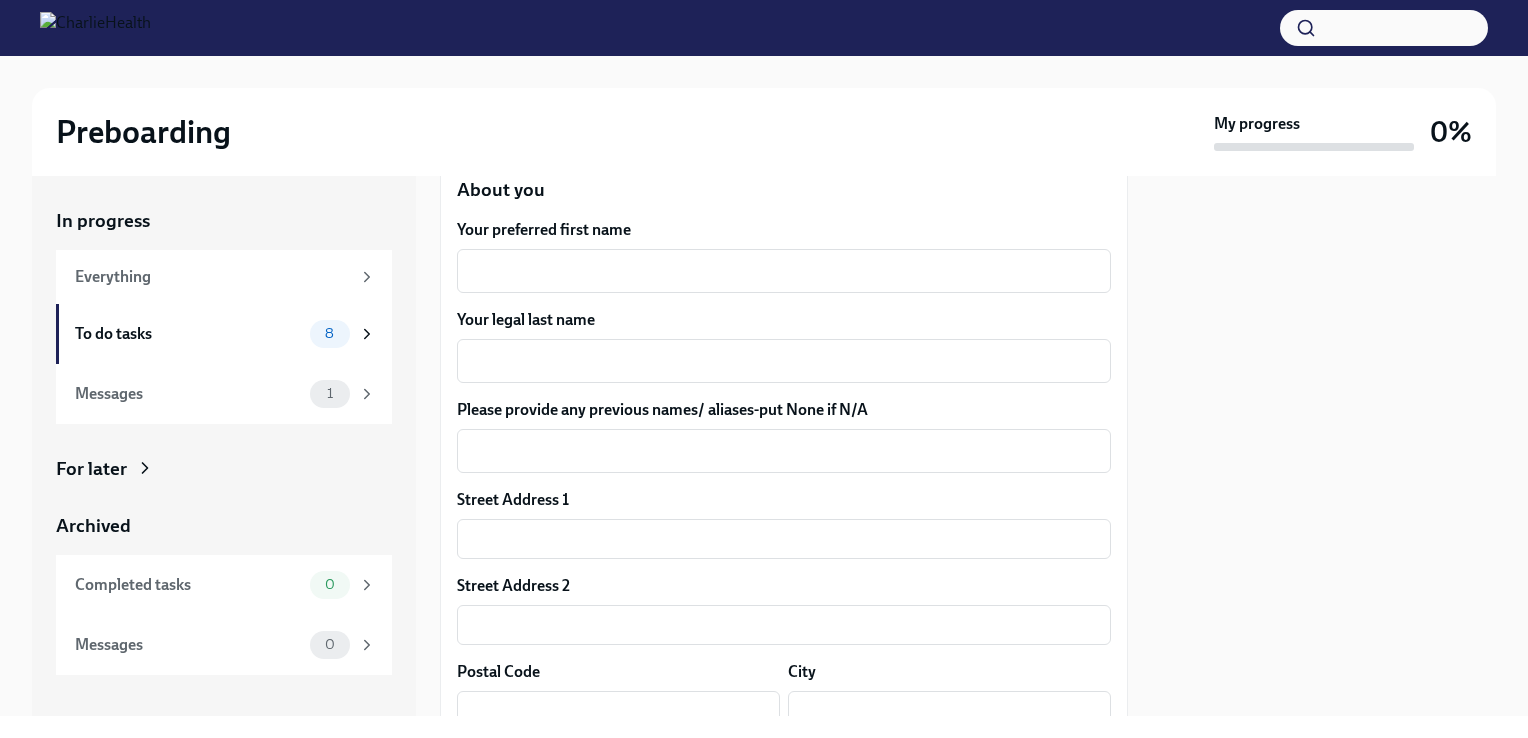 scroll, scrollTop: 300, scrollLeft: 0, axis: vertical 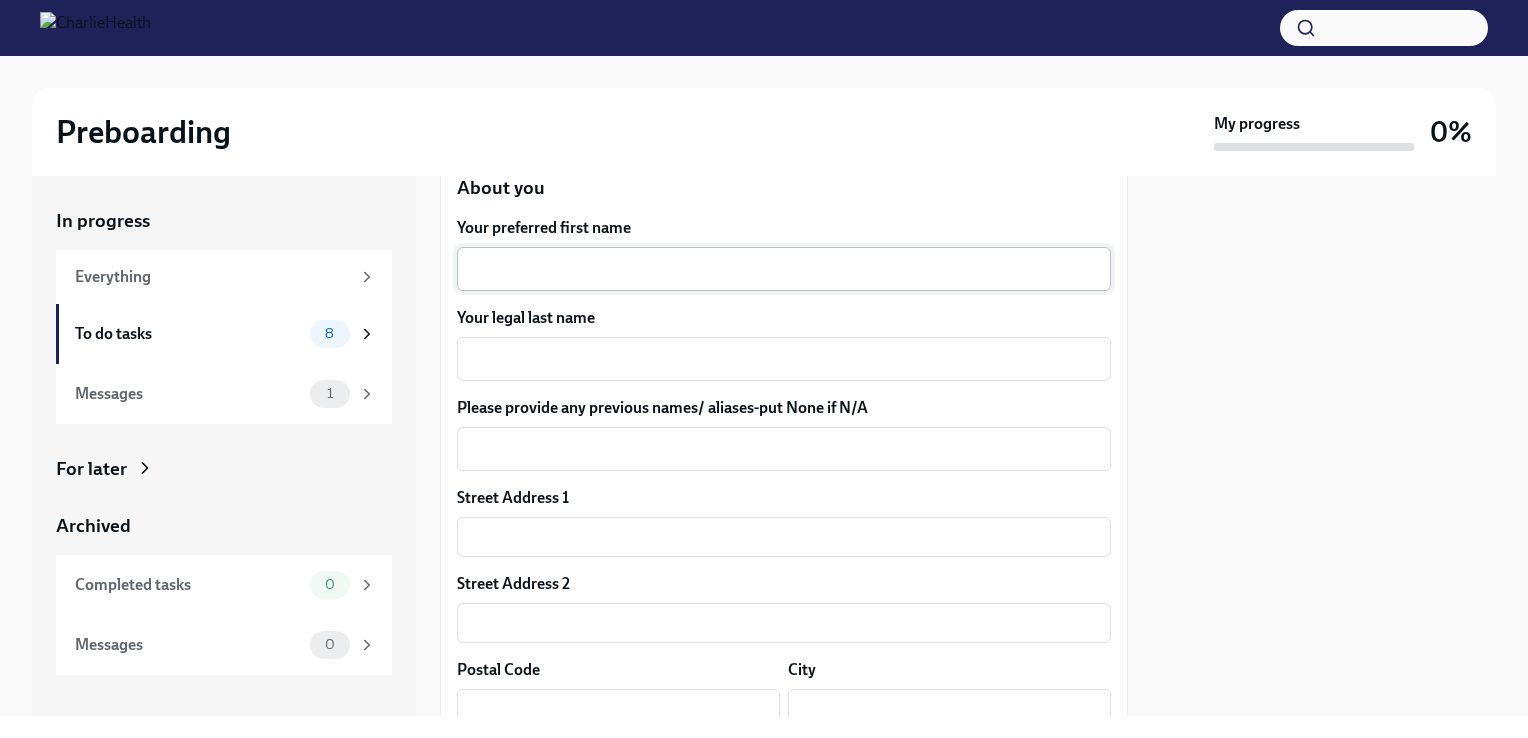 click on "Your preferred first name" at bounding box center (784, 269) 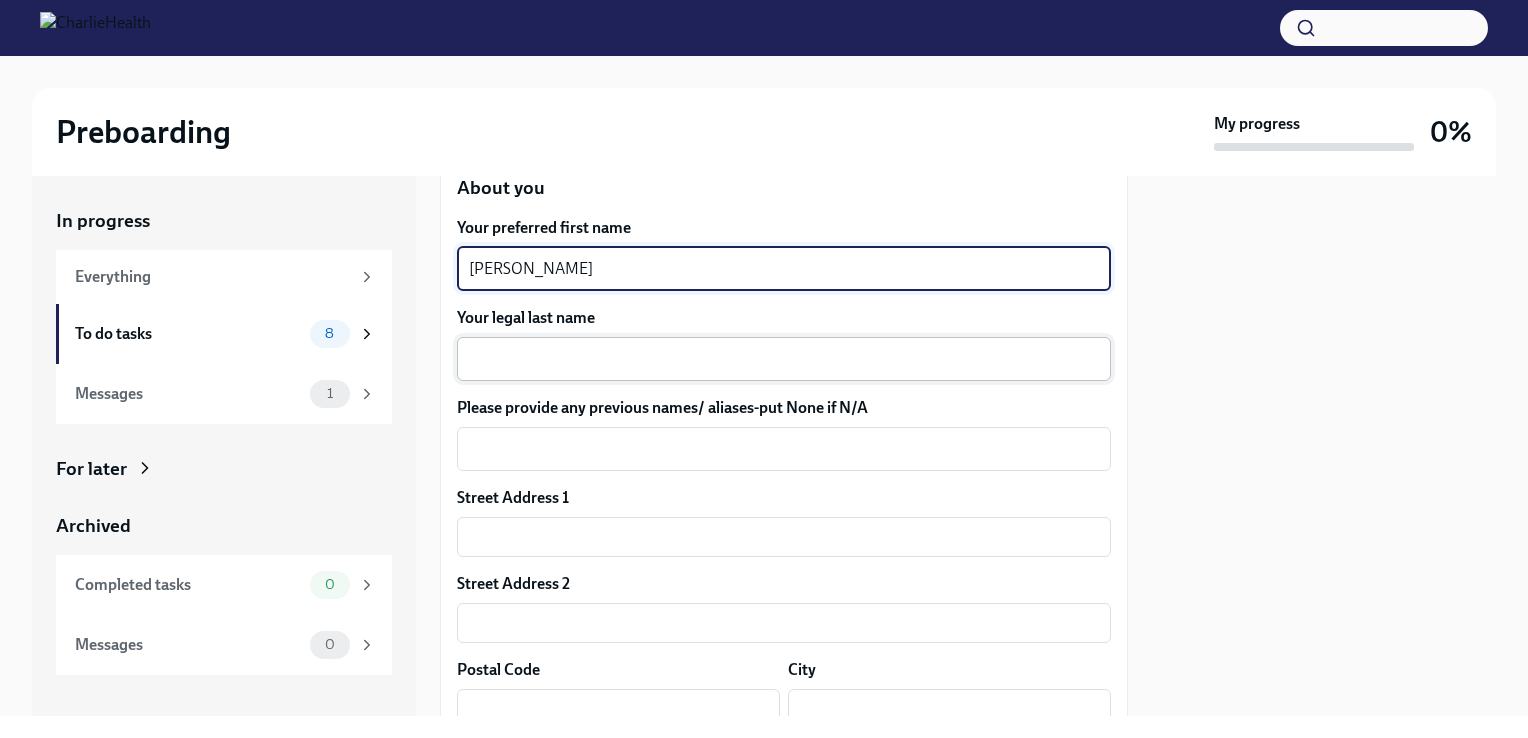 type on "[PERSON_NAME]" 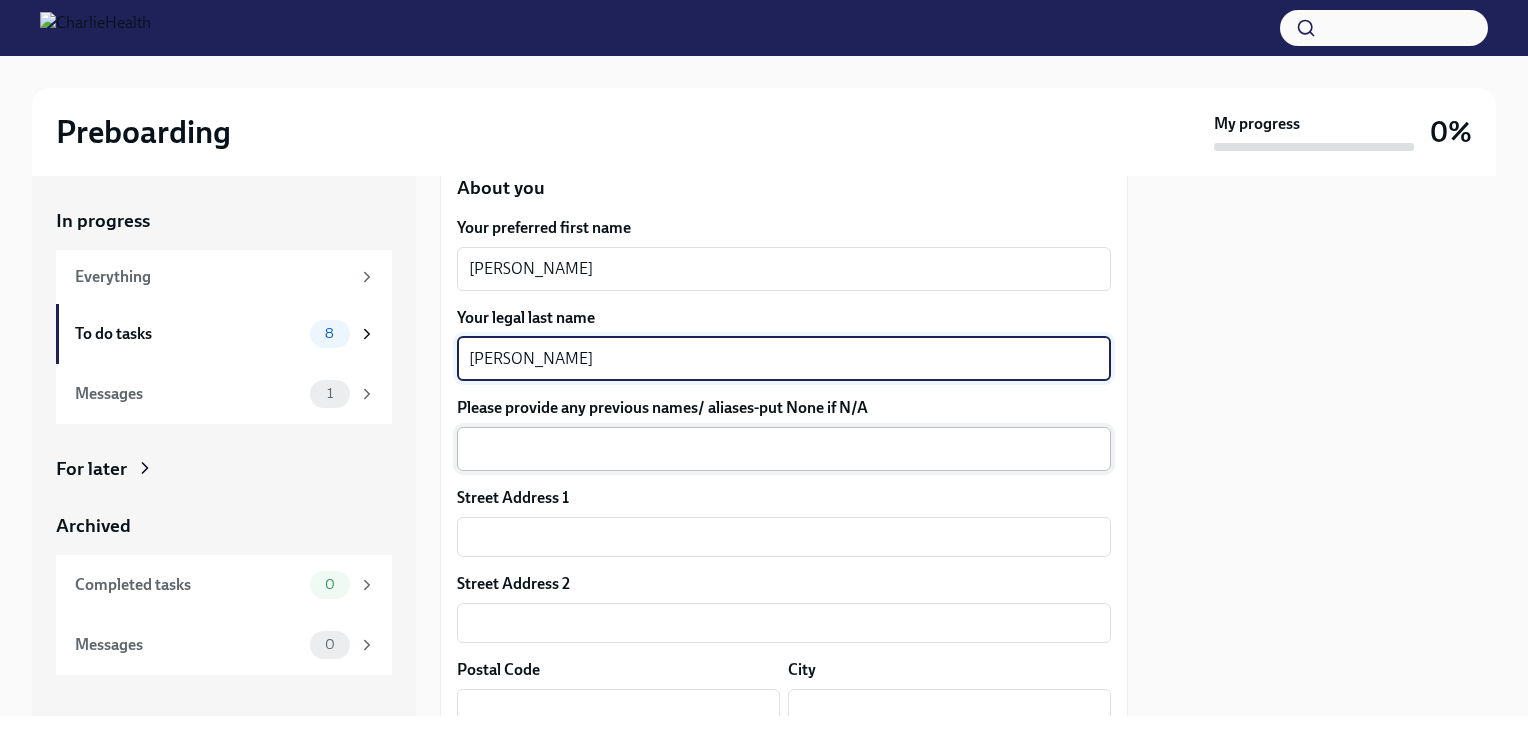 type on "[PERSON_NAME]" 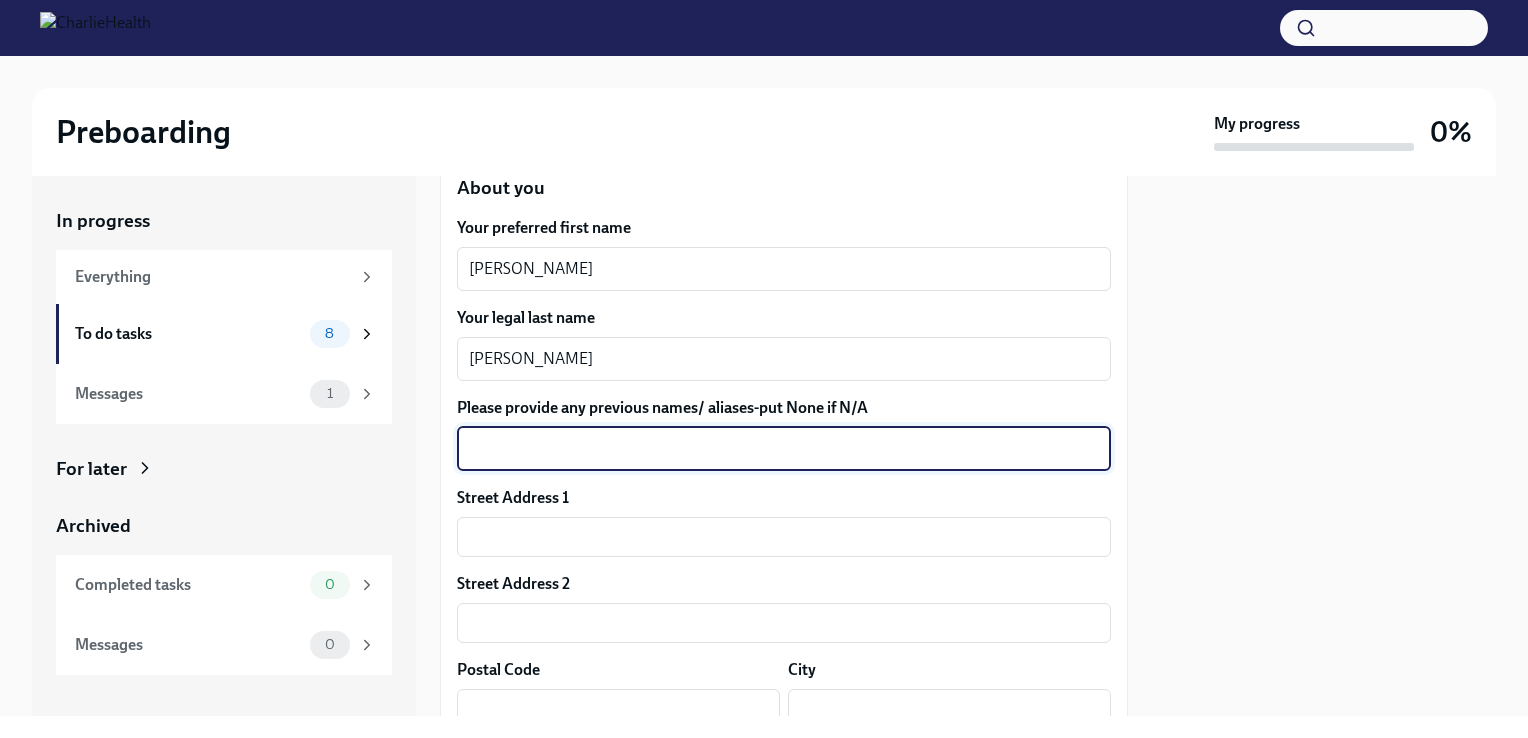 click on "Please provide any previous names/ aliases-put None if N/A" at bounding box center [784, 449] 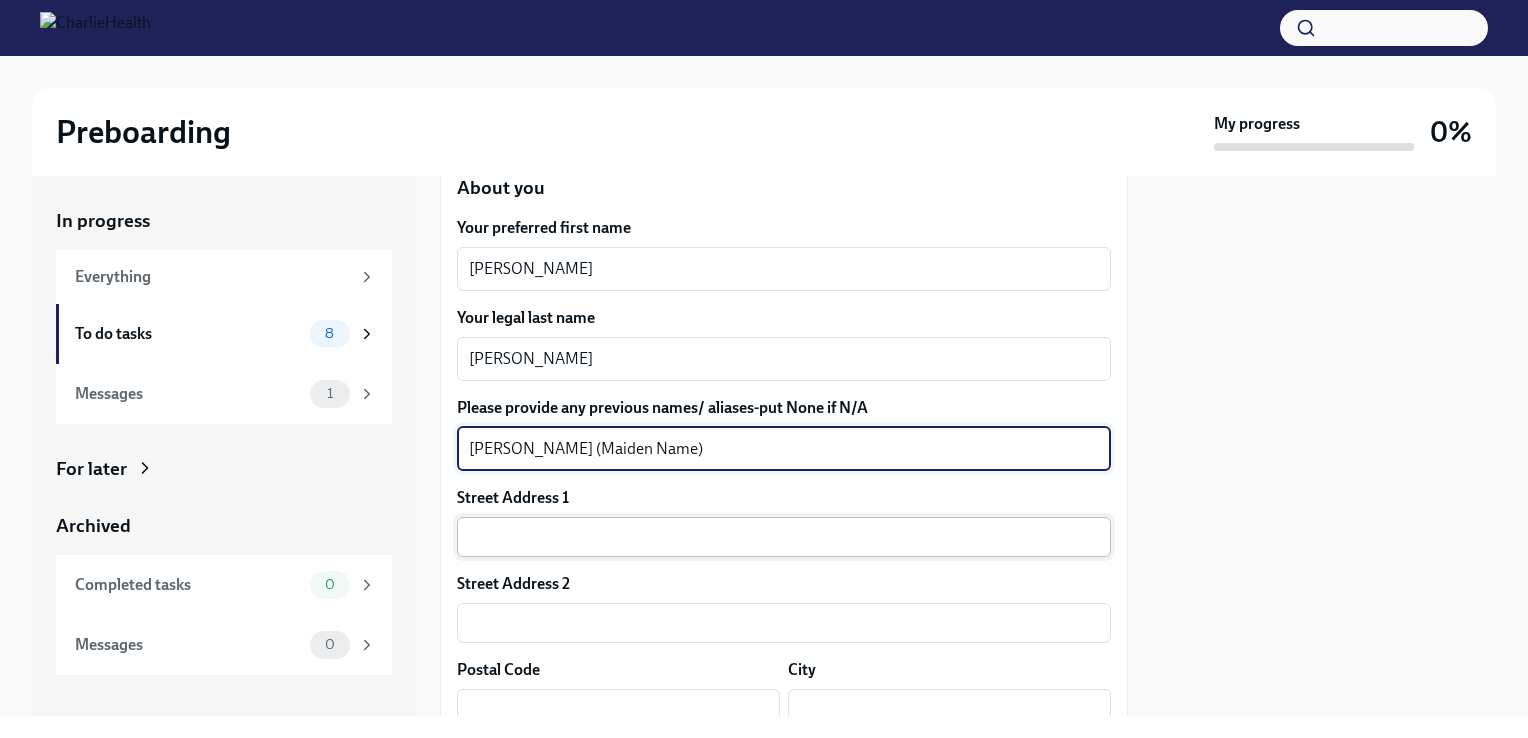 type on "[PERSON_NAME] (Maiden Name)" 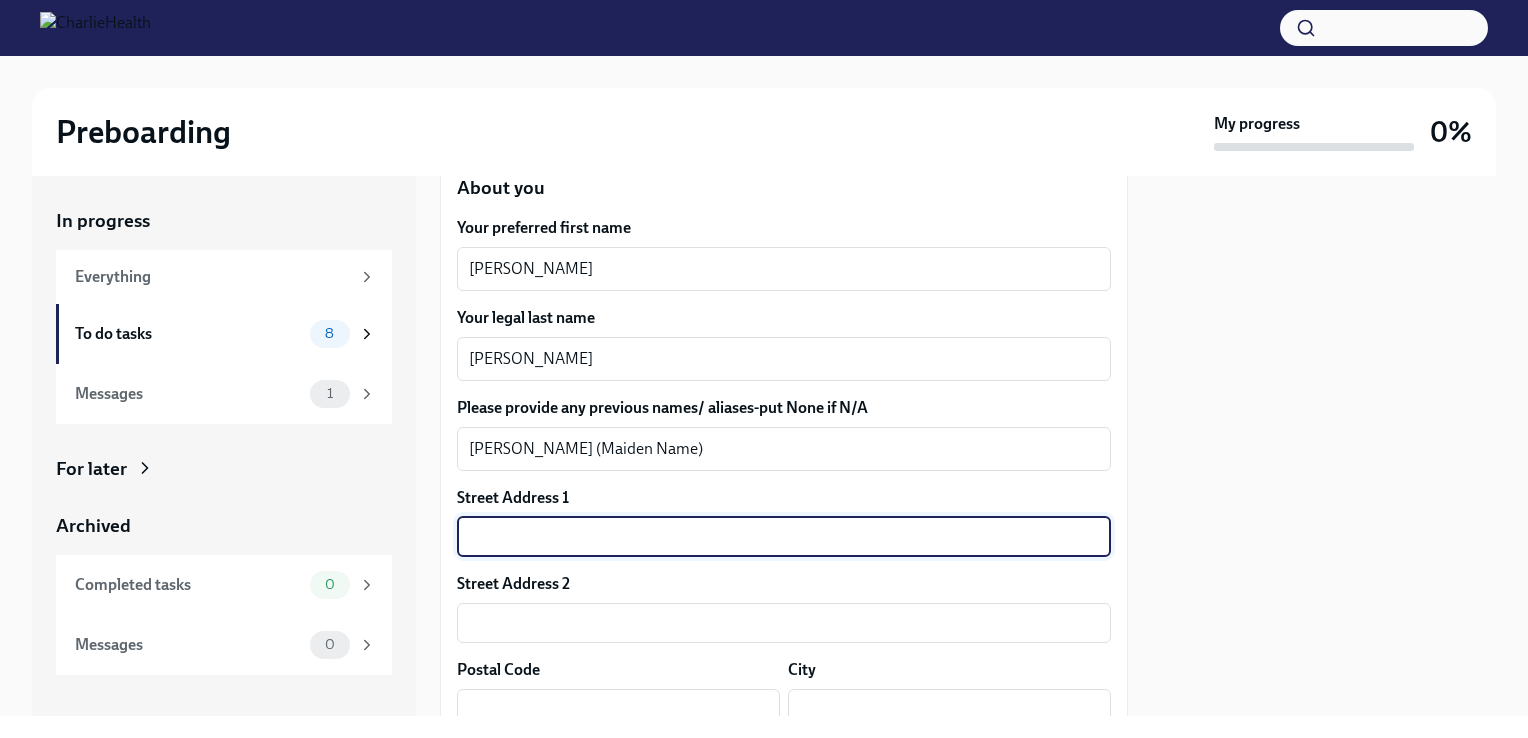click at bounding box center [784, 537] 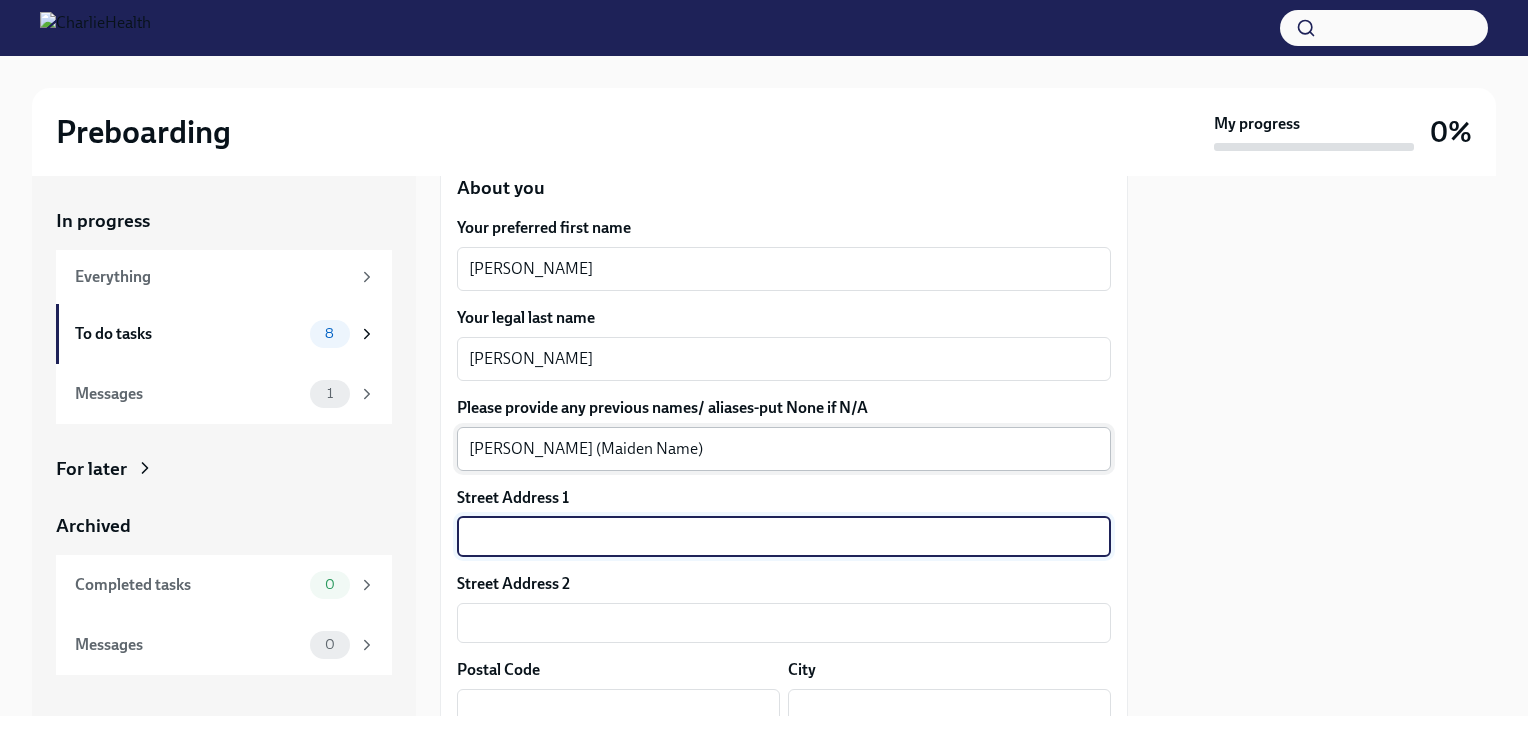 type on "8323 Two Winds" 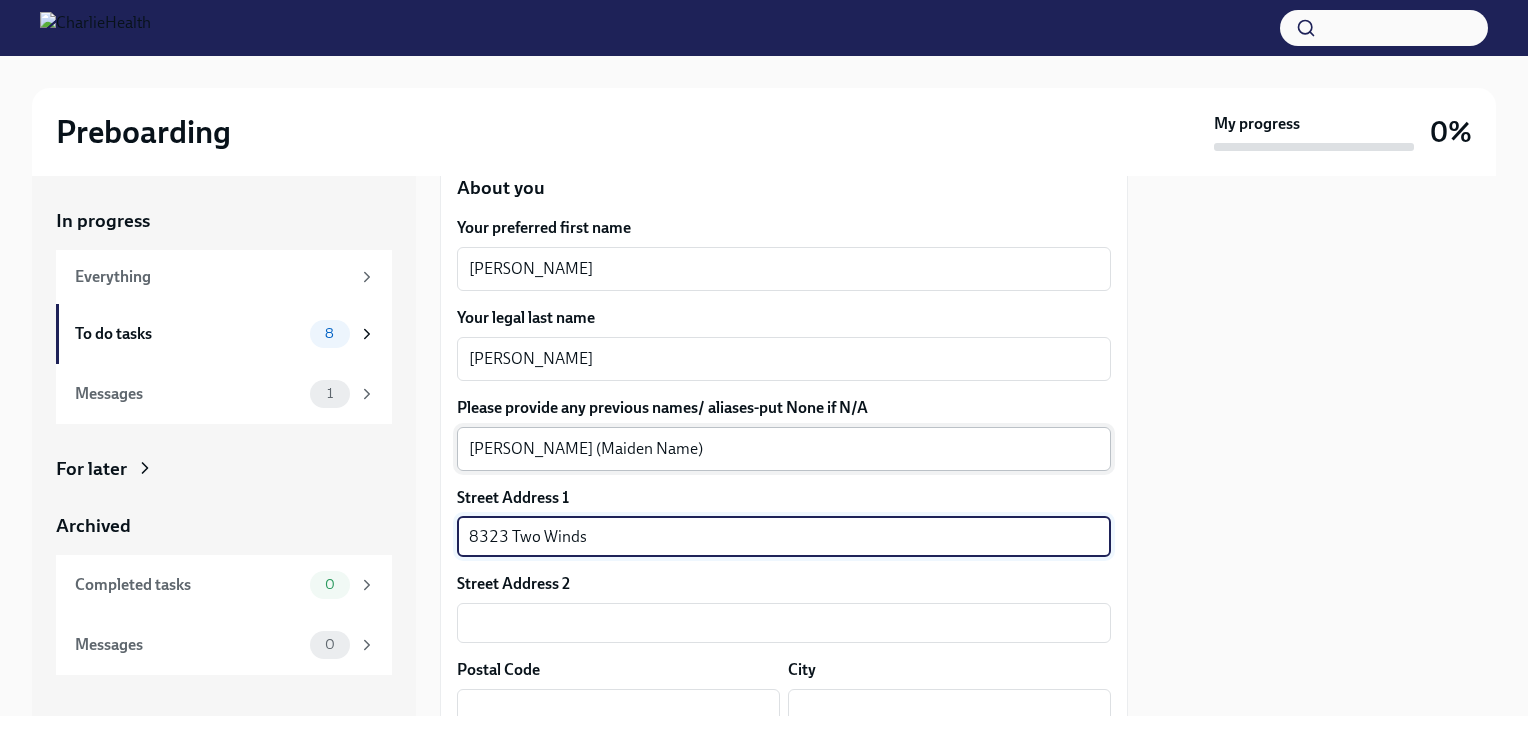 type on "78255" 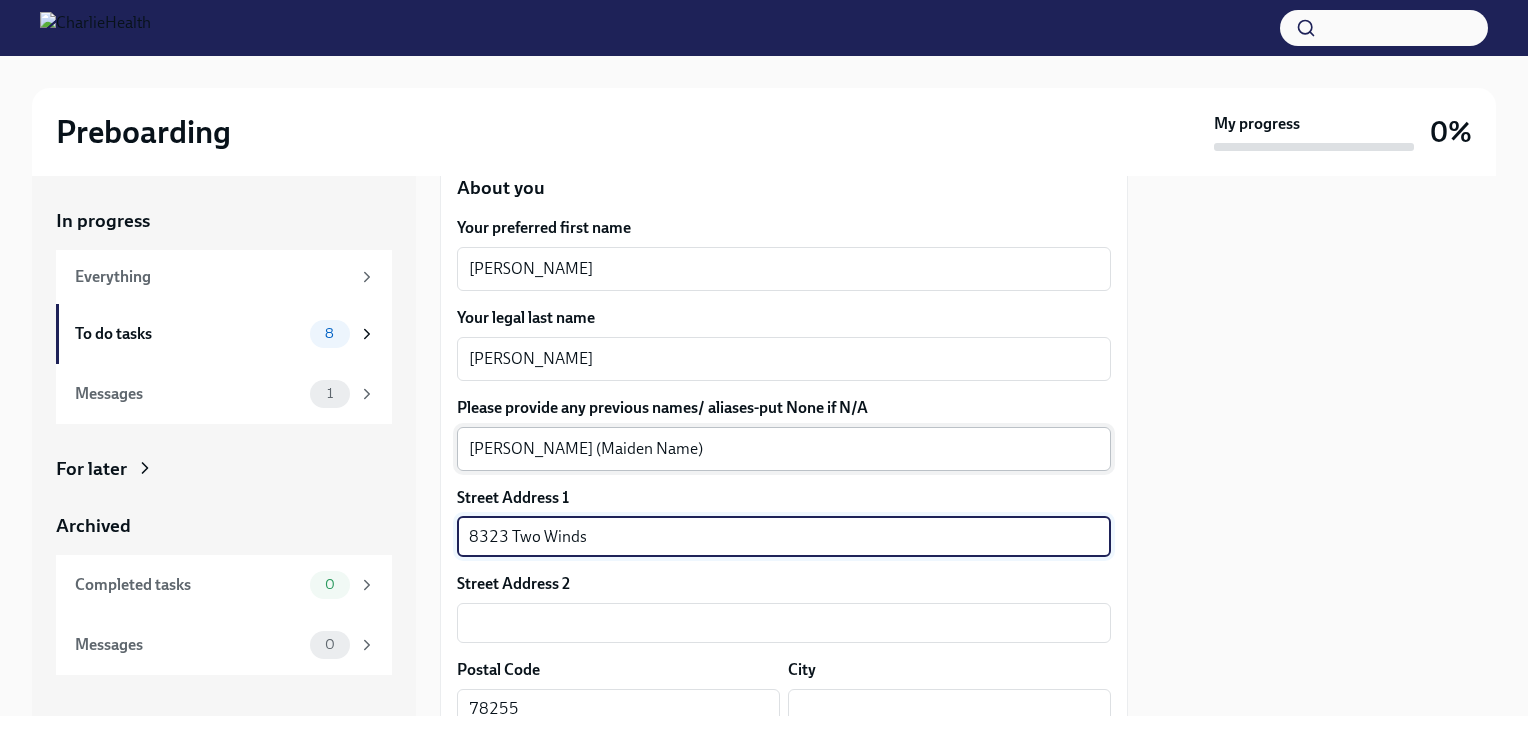 type on "San Antonio" 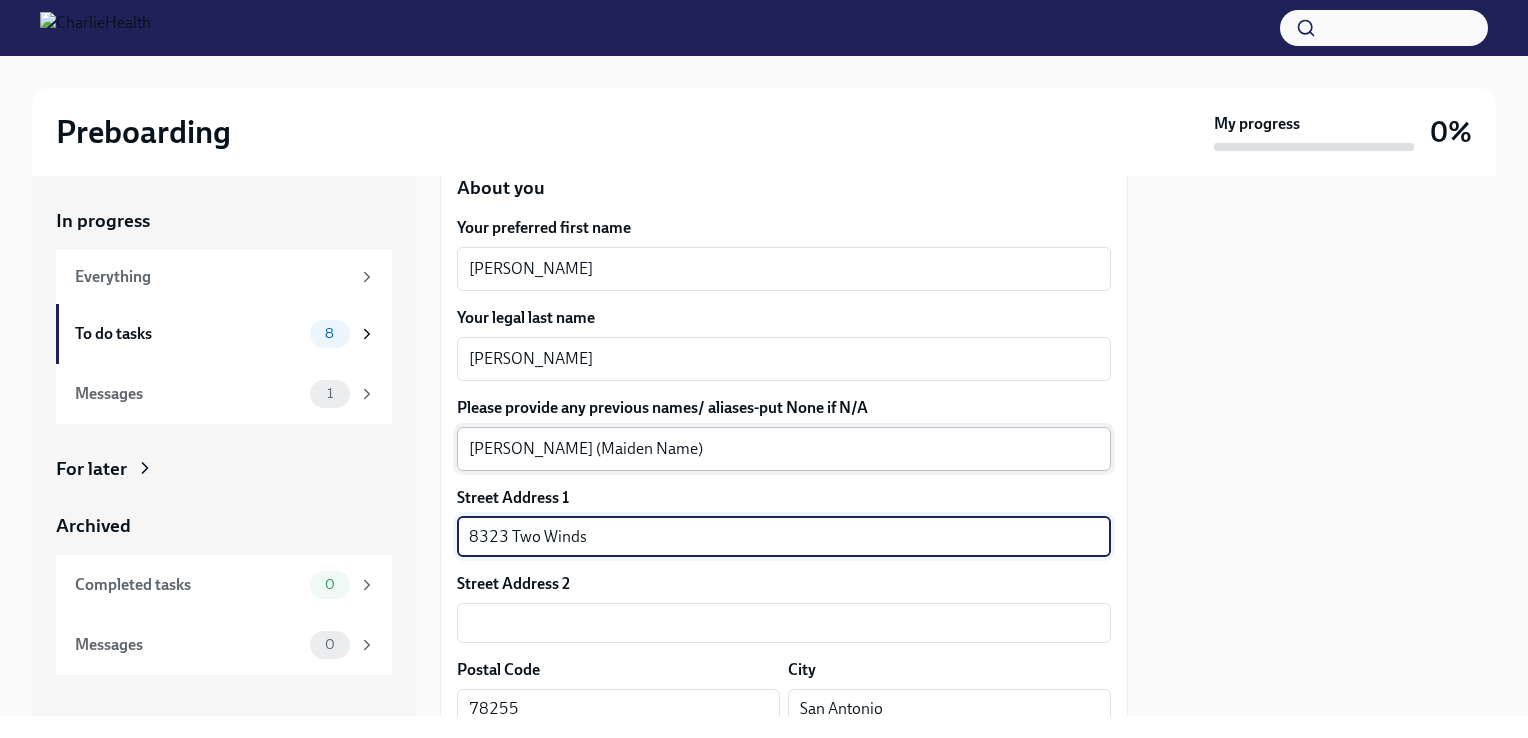 type on "[GEOGRAPHIC_DATA]" 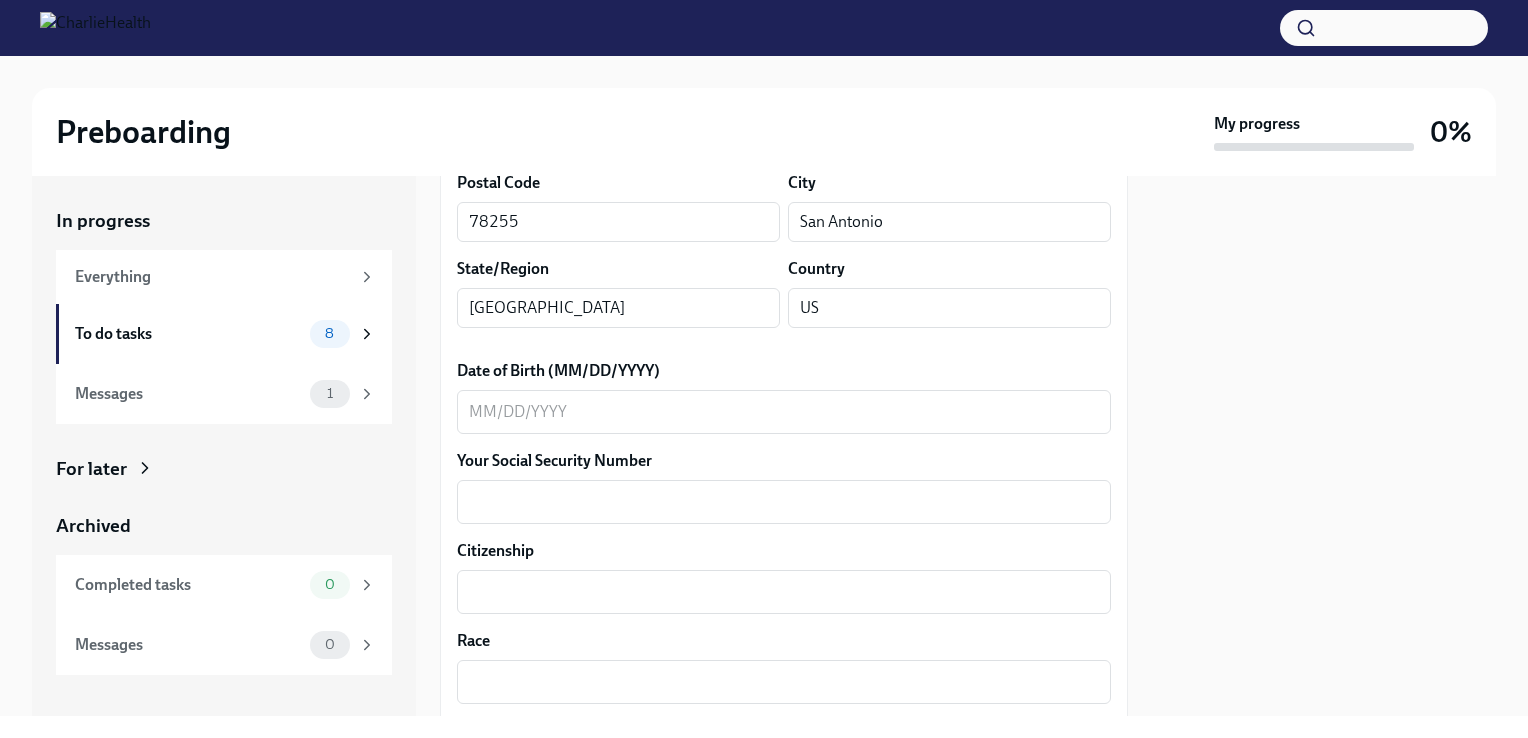 scroll, scrollTop: 800, scrollLeft: 0, axis: vertical 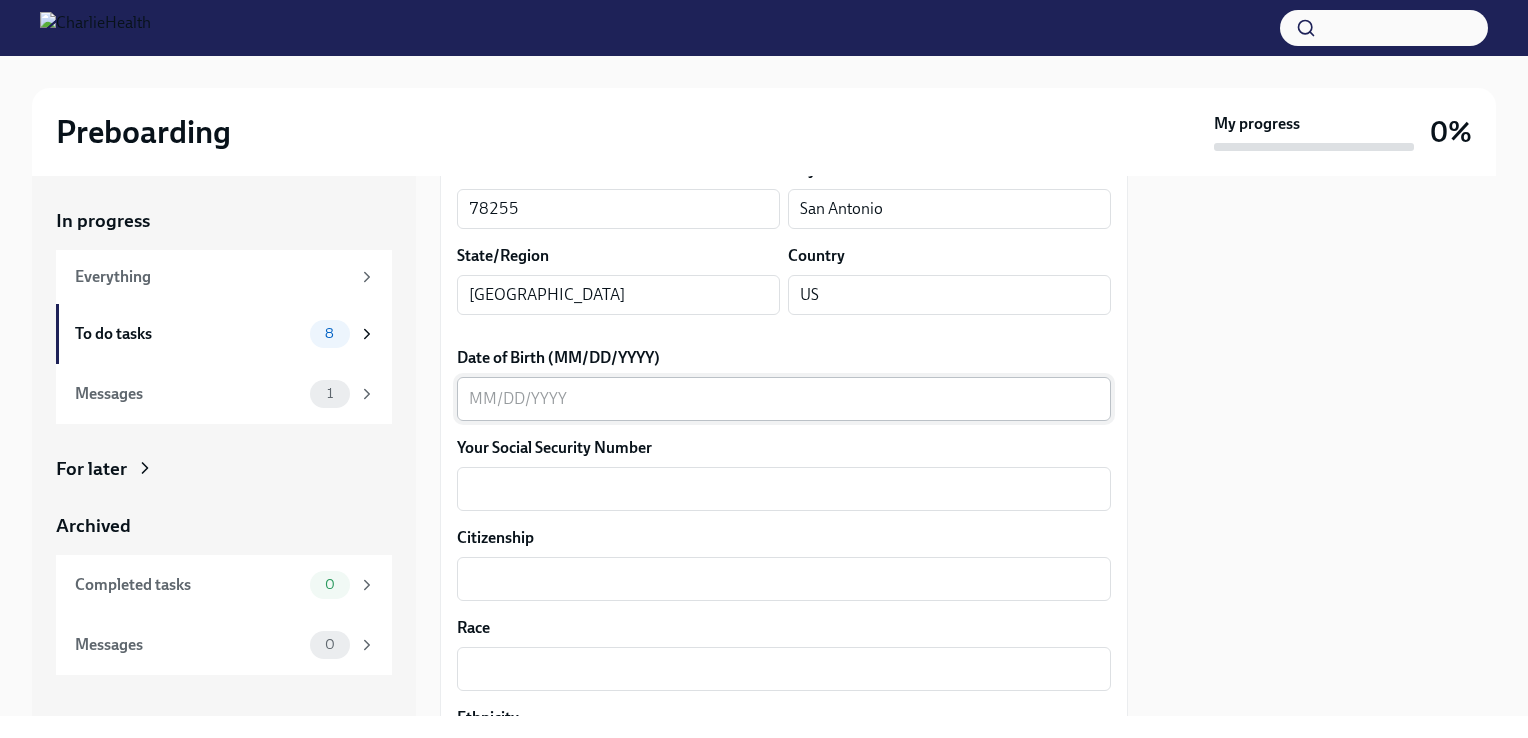 click on "Date of Birth (MM/DD/YYYY)" at bounding box center [784, 399] 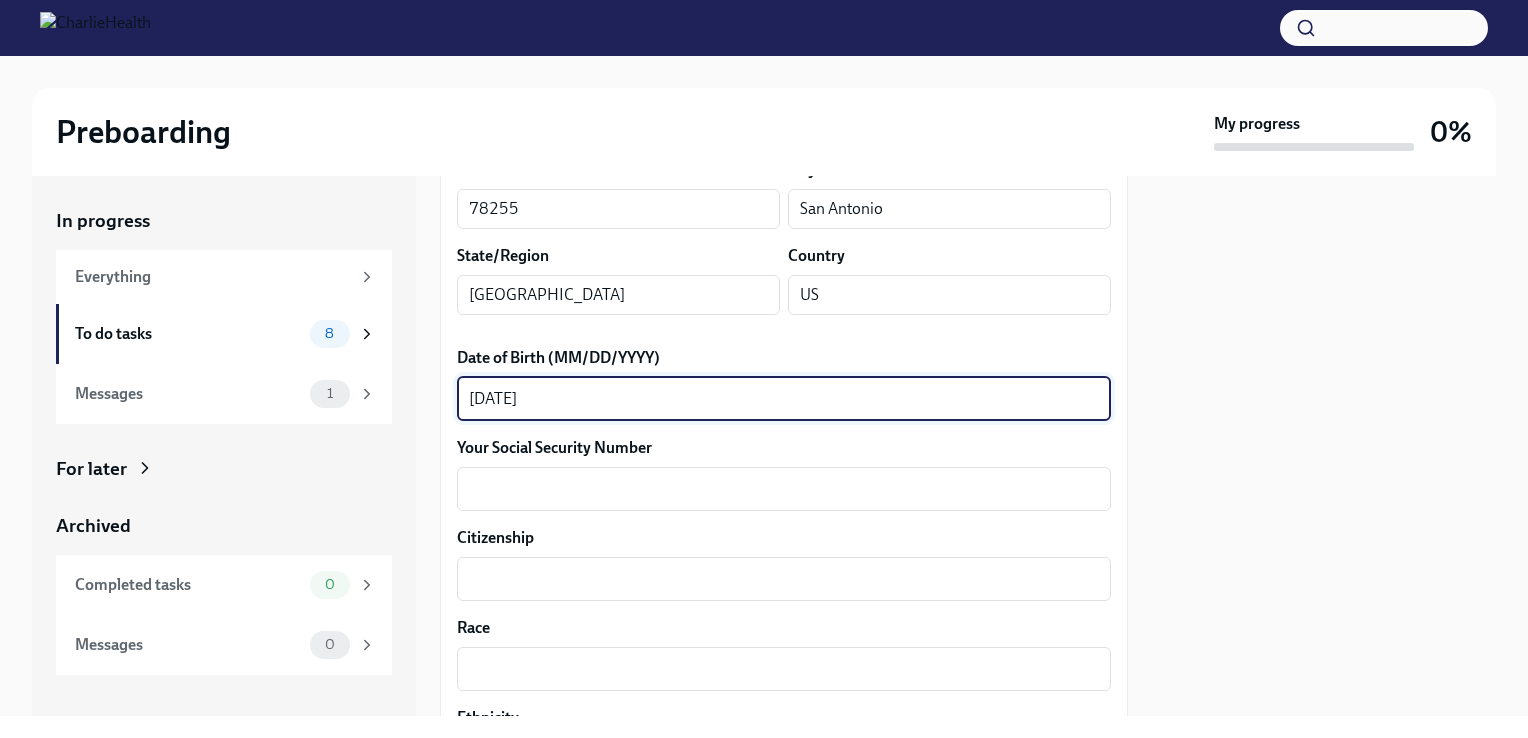 type on "[DATE]" 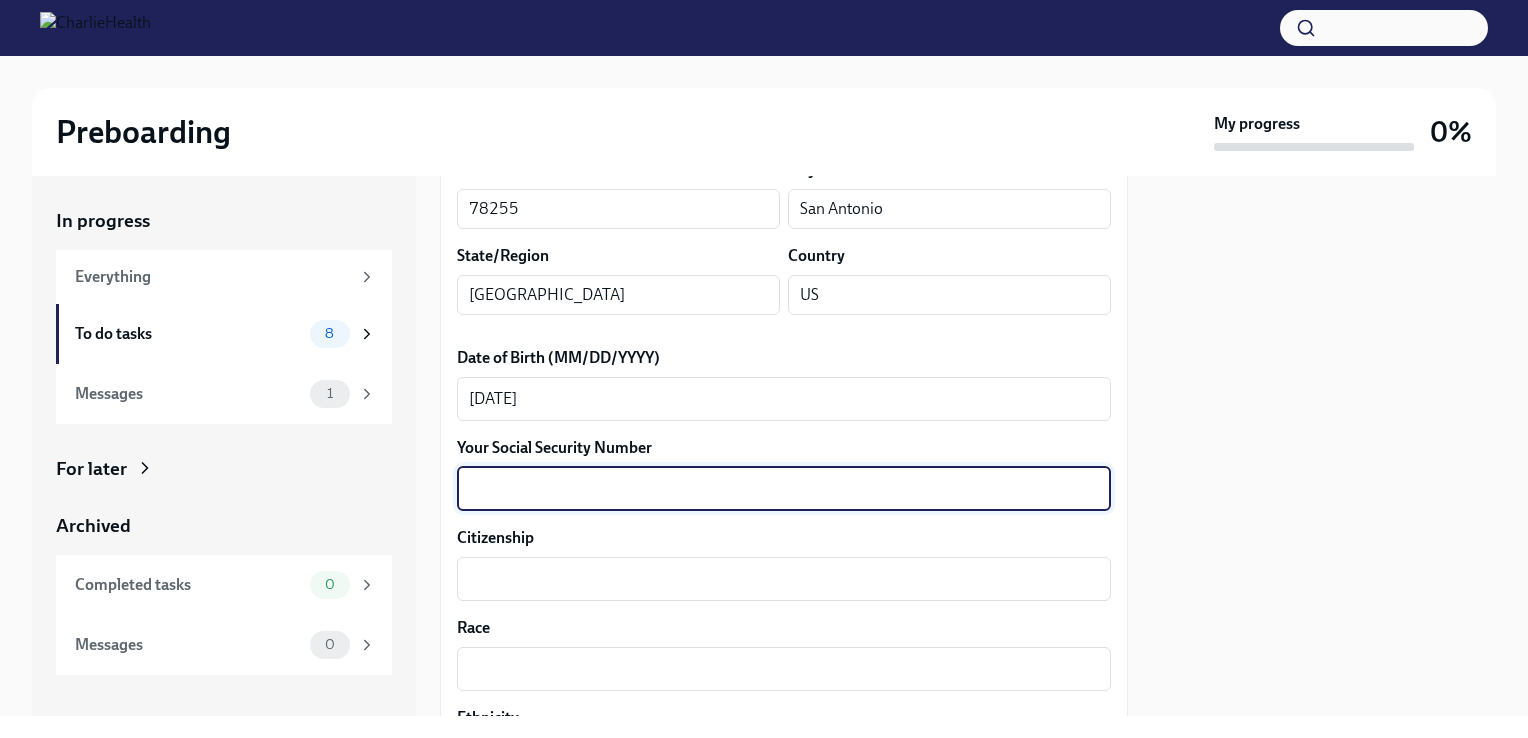 click on "Your Social Security Number" at bounding box center (784, 489) 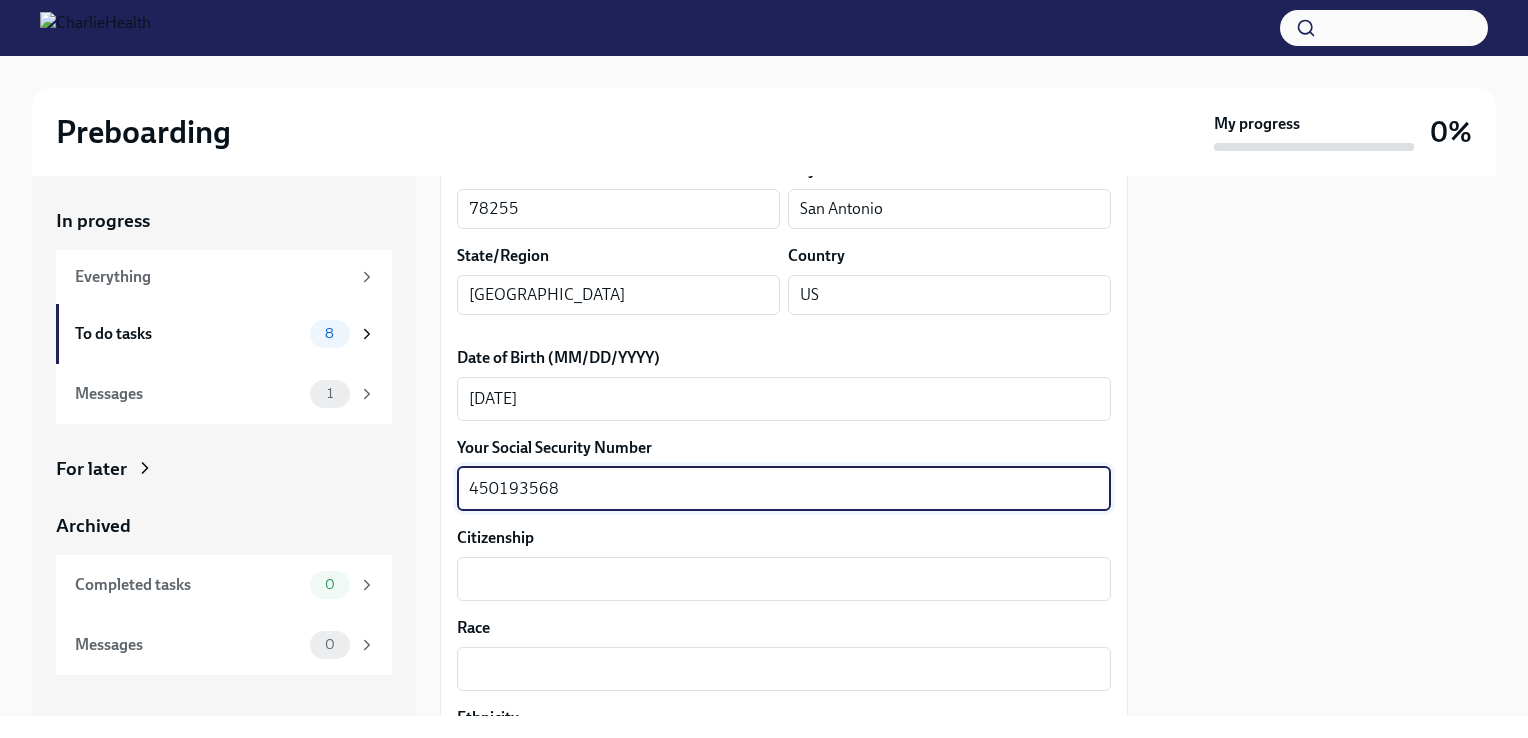 scroll, scrollTop: 900, scrollLeft: 0, axis: vertical 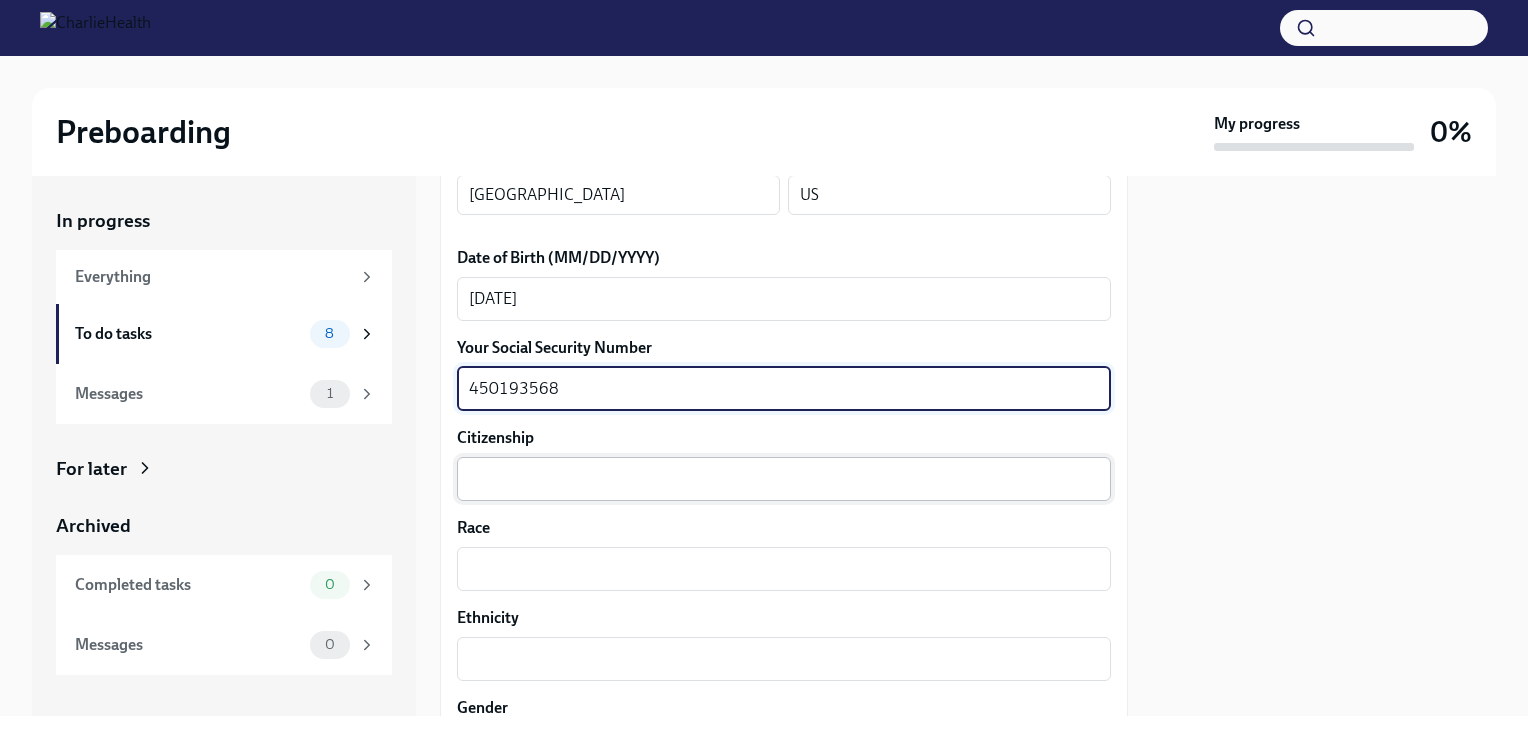 type on "450193568" 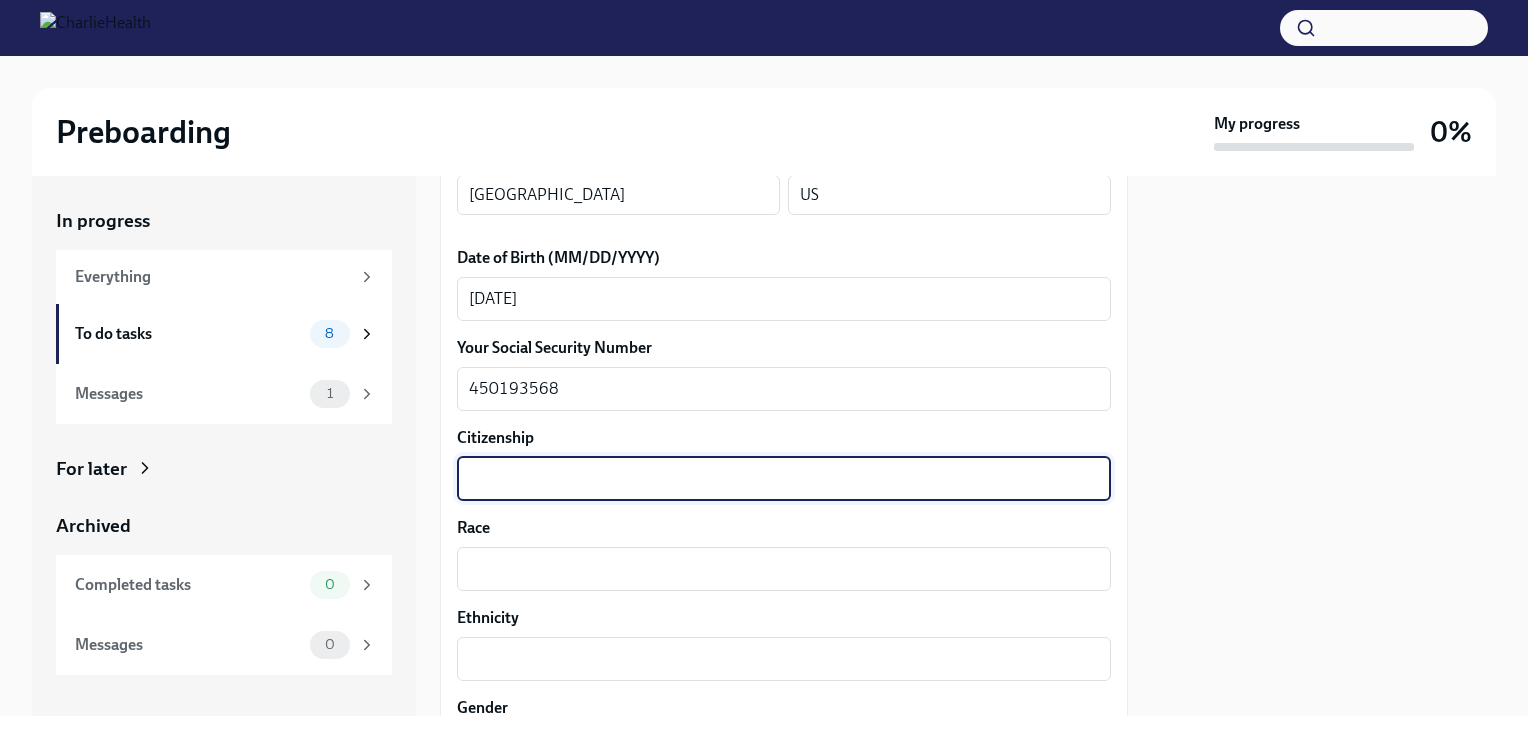 click on "Citizenship" at bounding box center (784, 479) 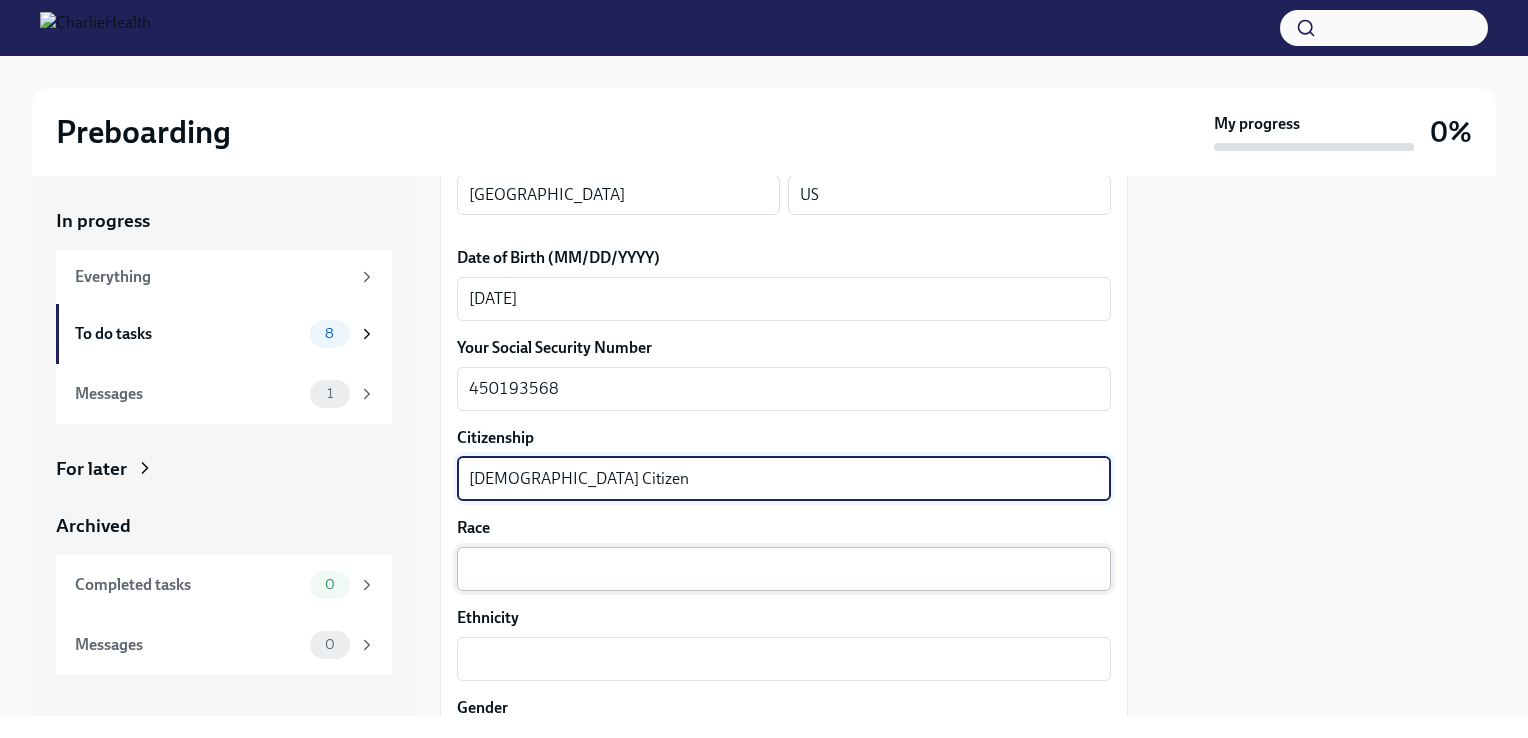 type on "[DEMOGRAPHIC_DATA] Citizen" 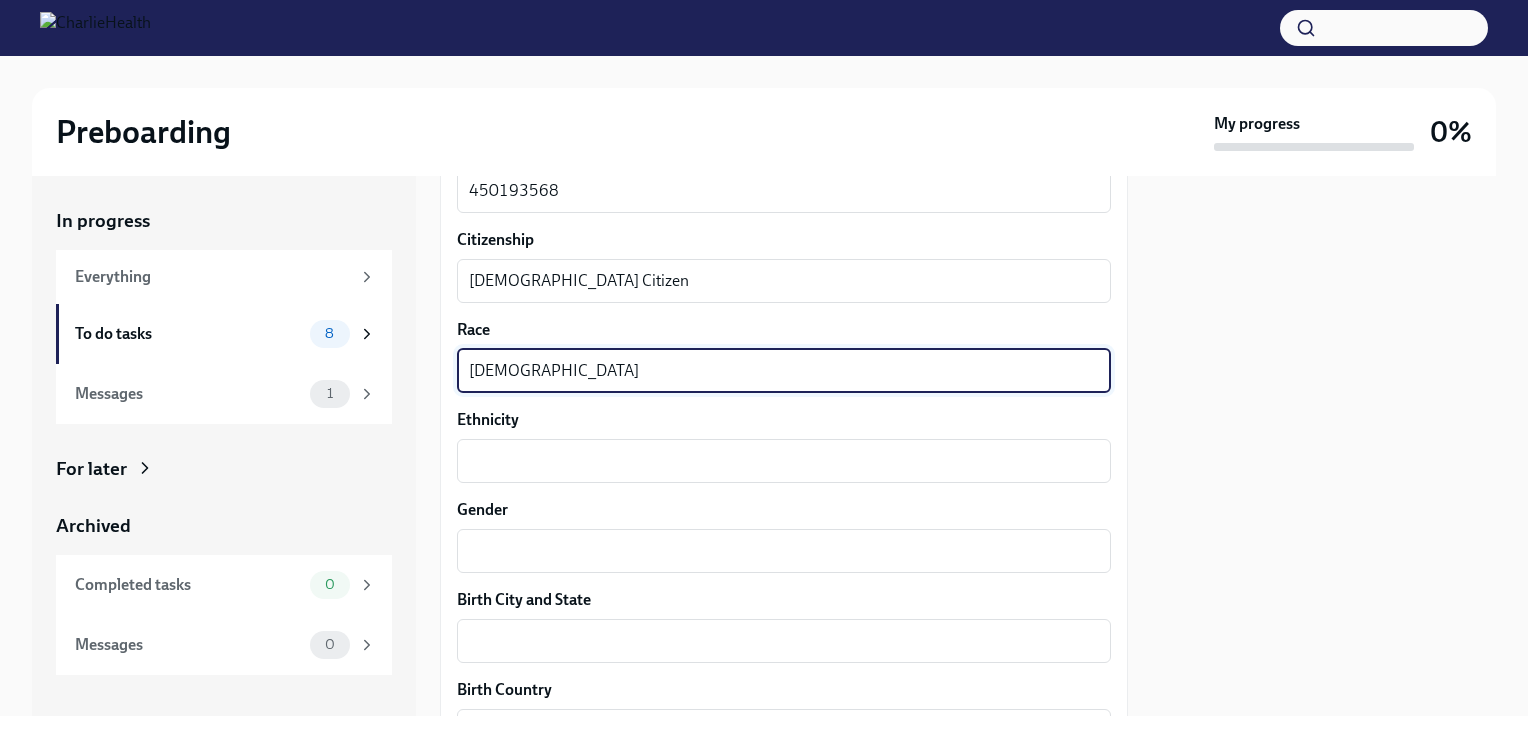 scroll, scrollTop: 1100, scrollLeft: 0, axis: vertical 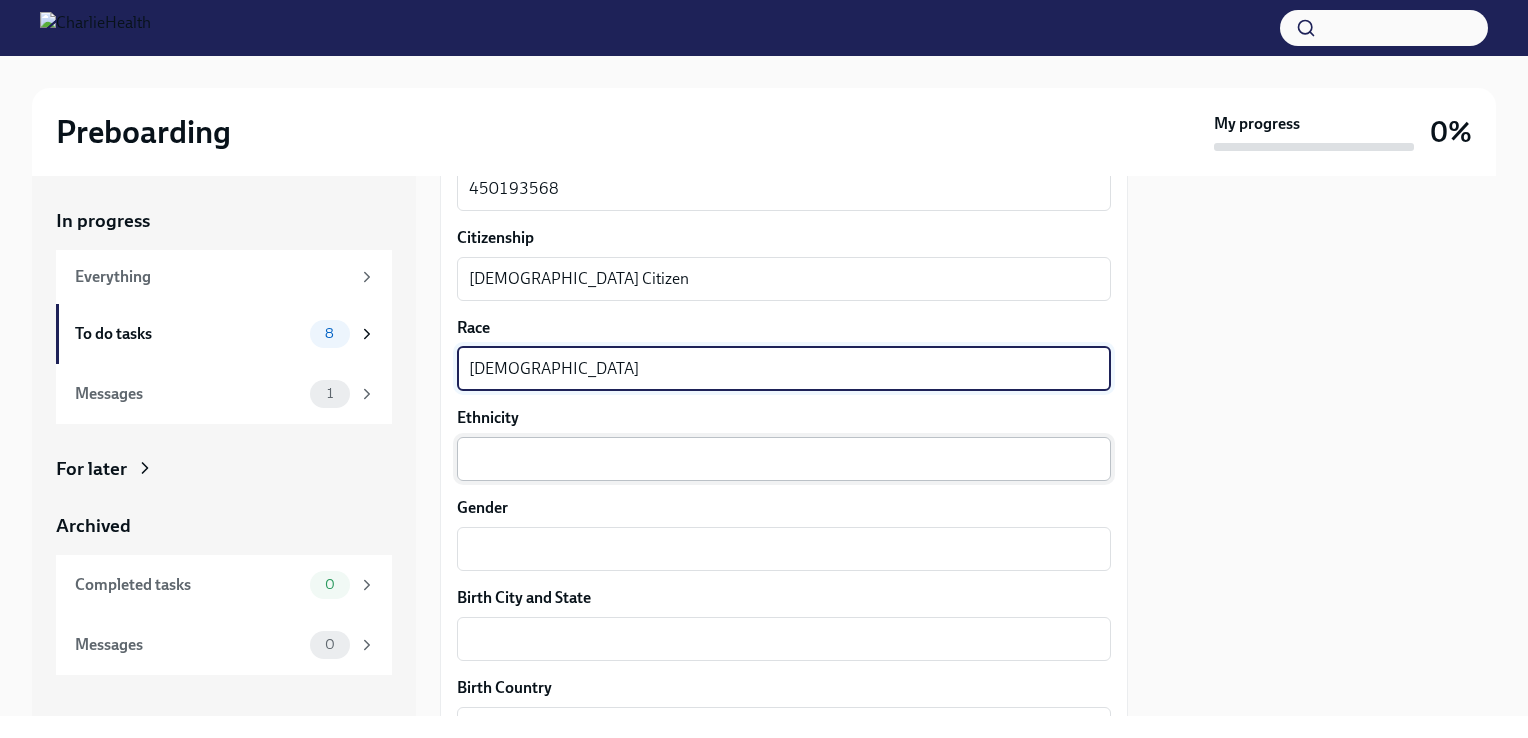 click on "Ethnicity" at bounding box center [784, 459] 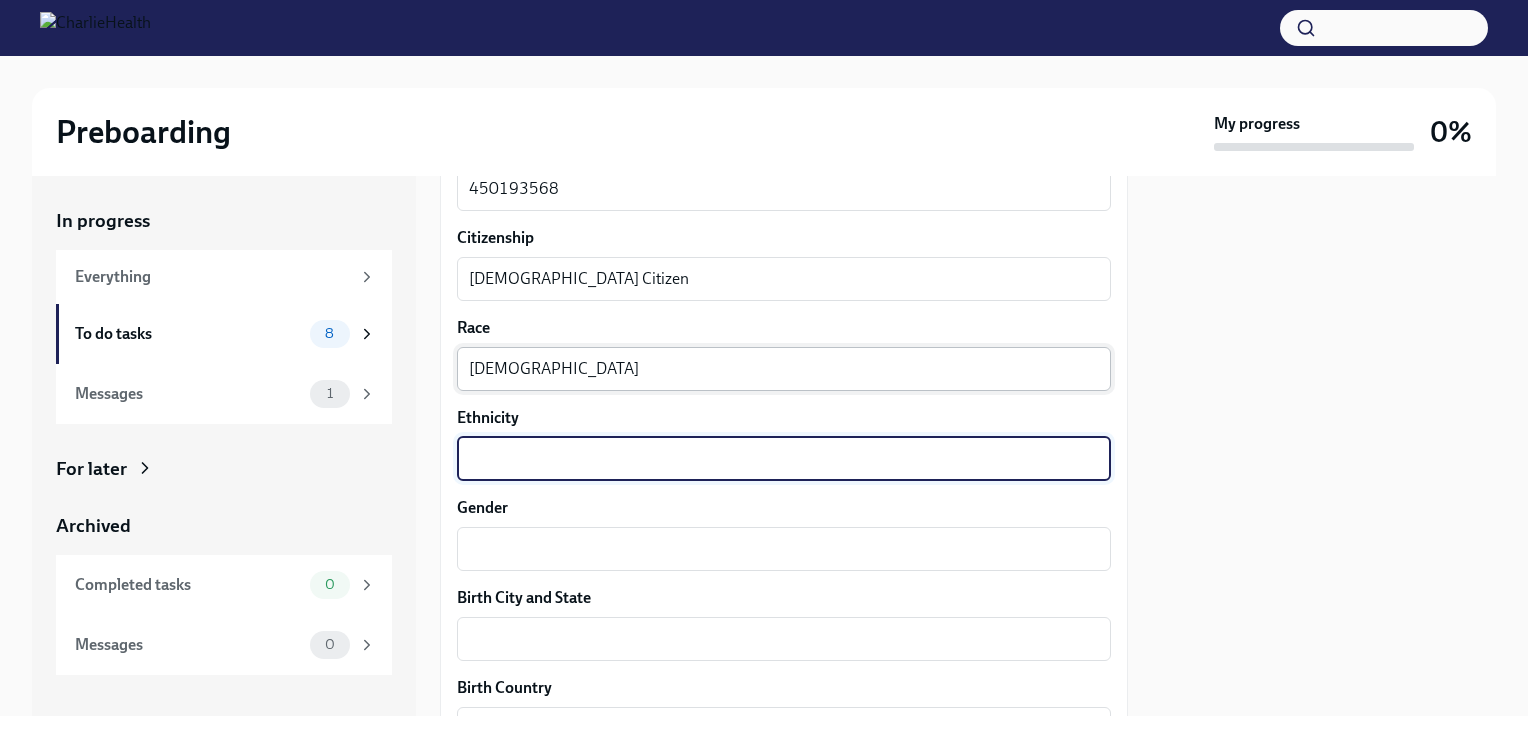 click on "[DEMOGRAPHIC_DATA]" at bounding box center (784, 369) 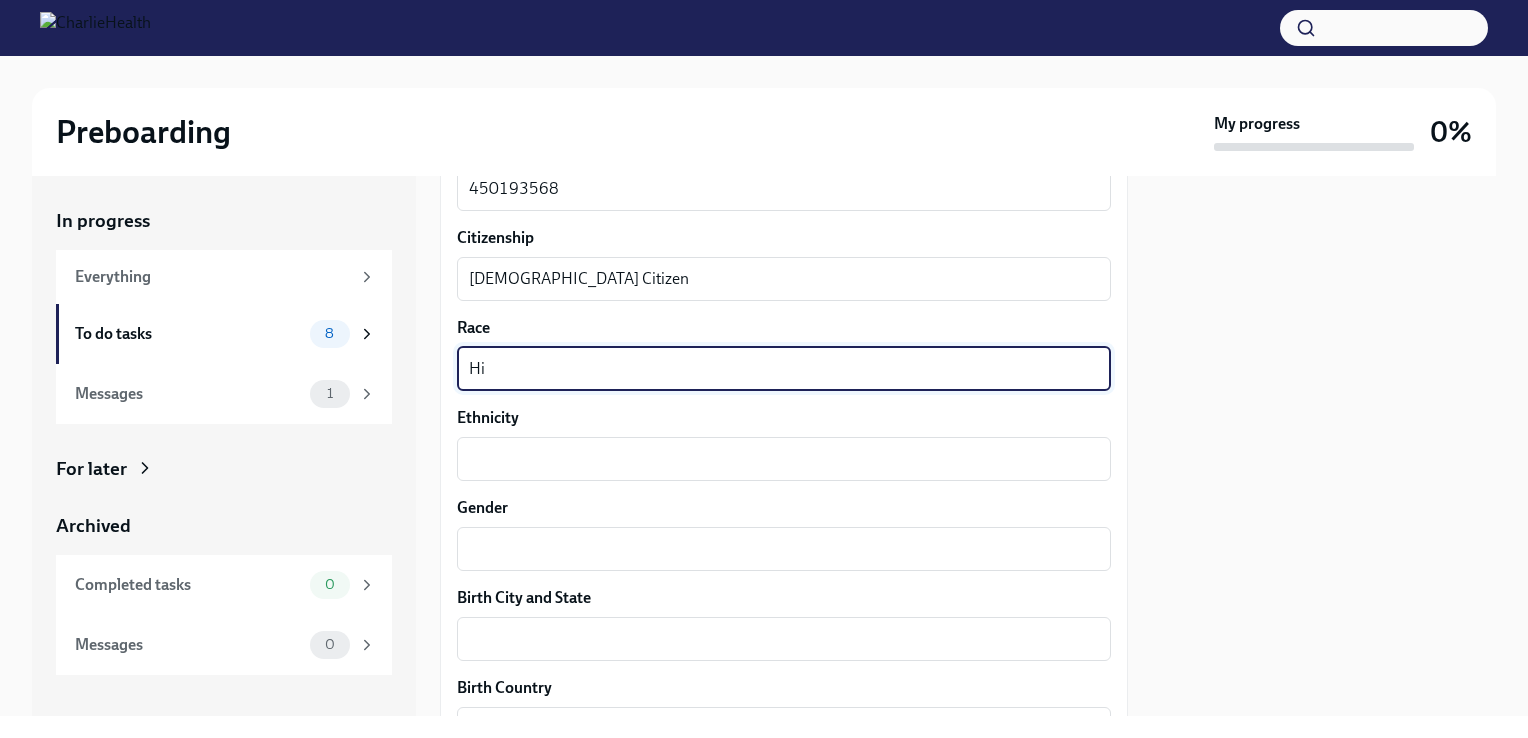 type on "H" 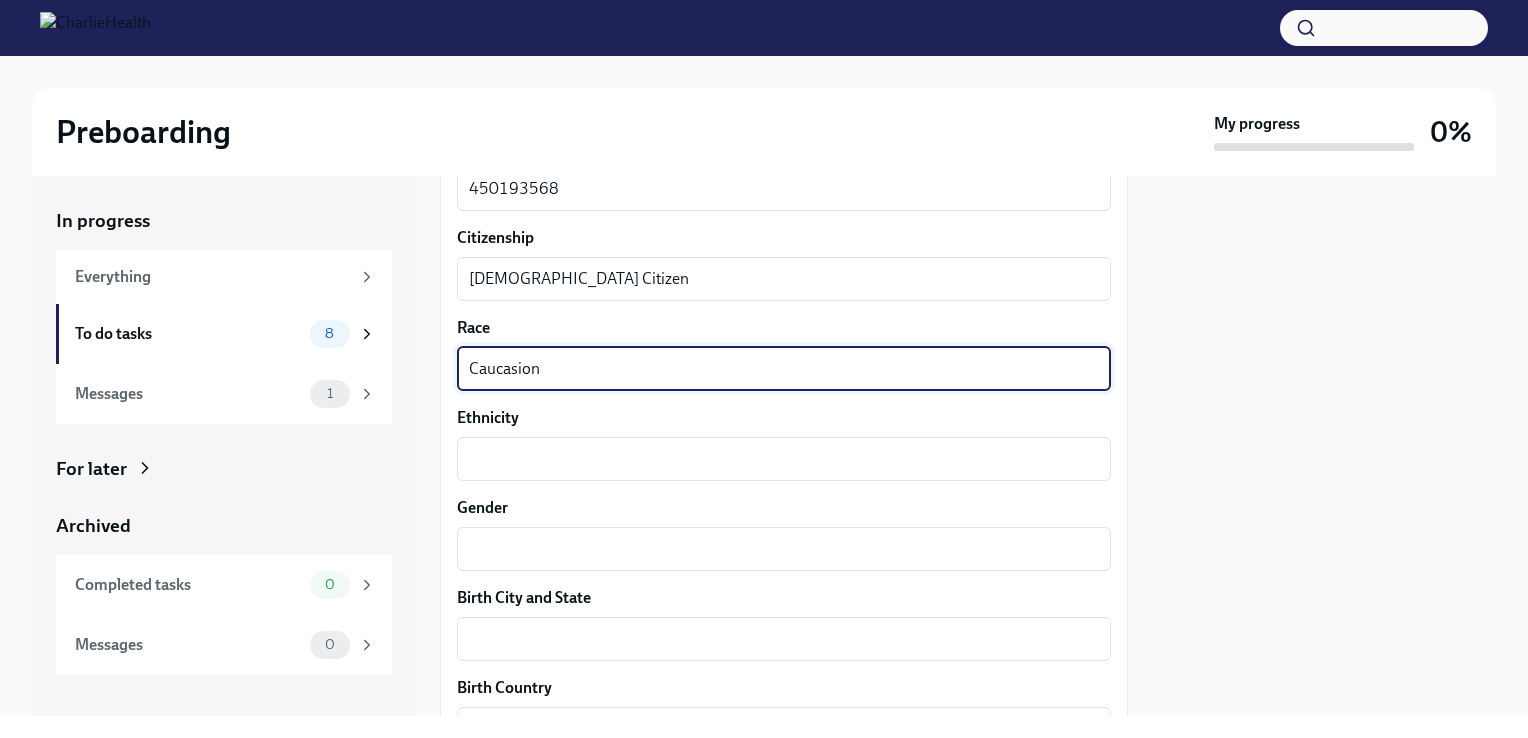 type on "Caucasion" 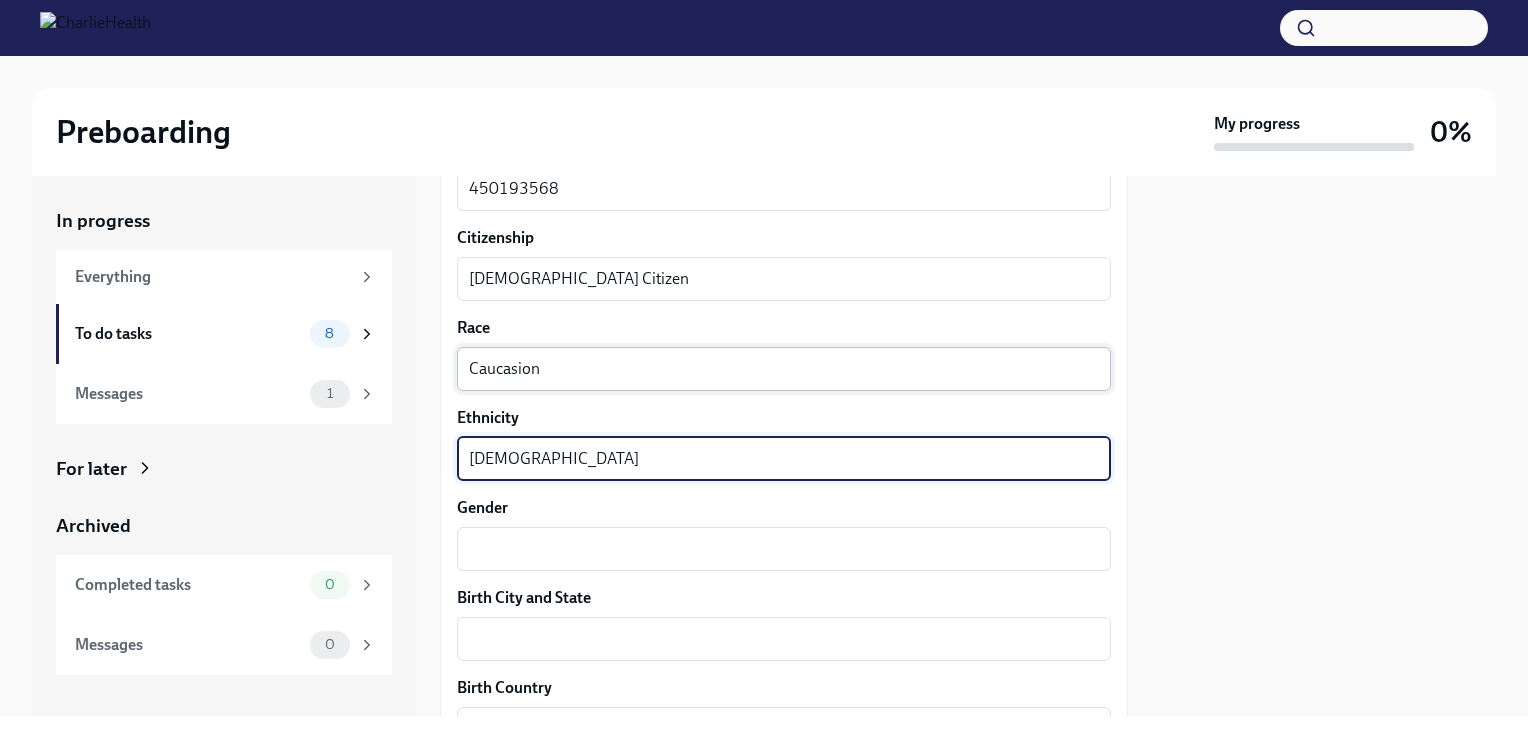 type on "[DEMOGRAPHIC_DATA]" 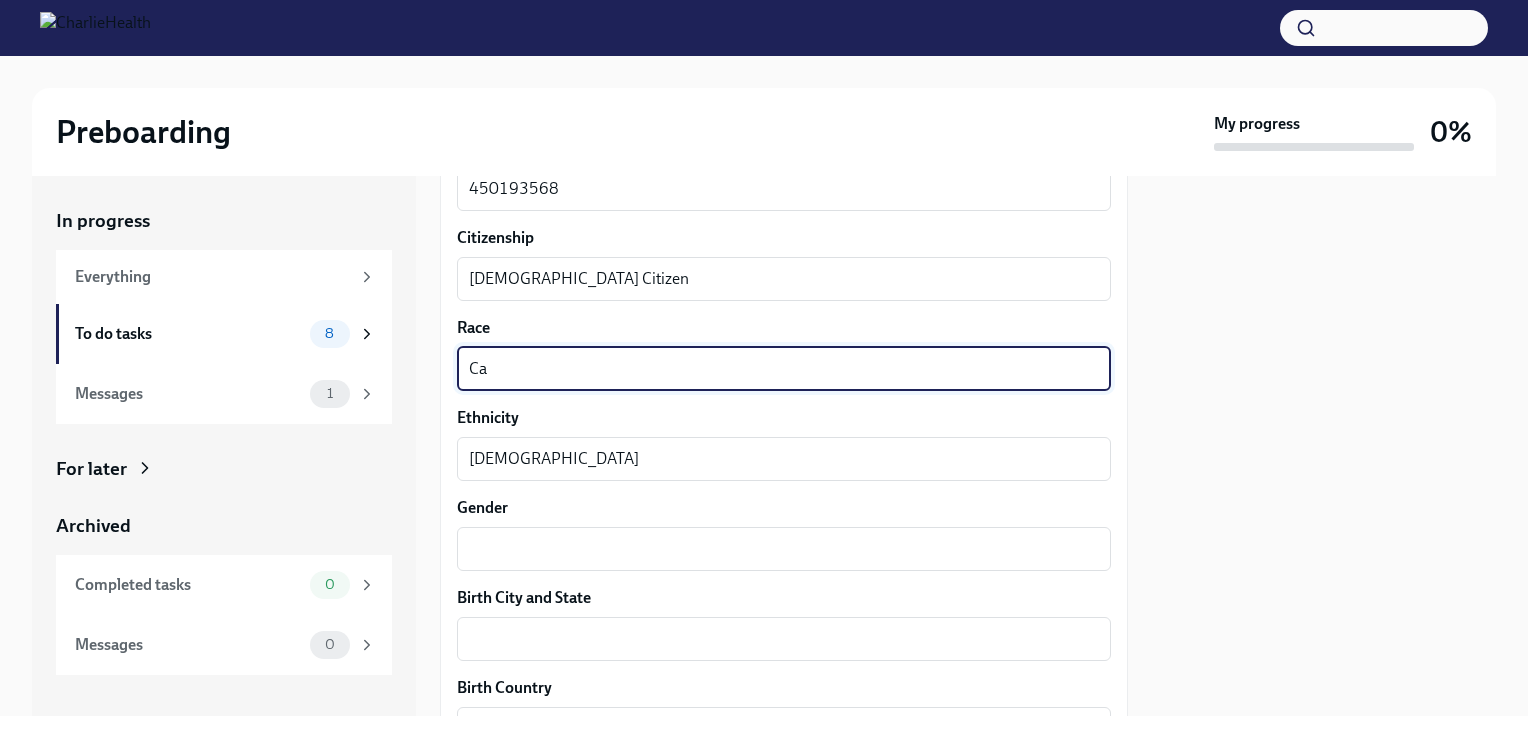 type on "C" 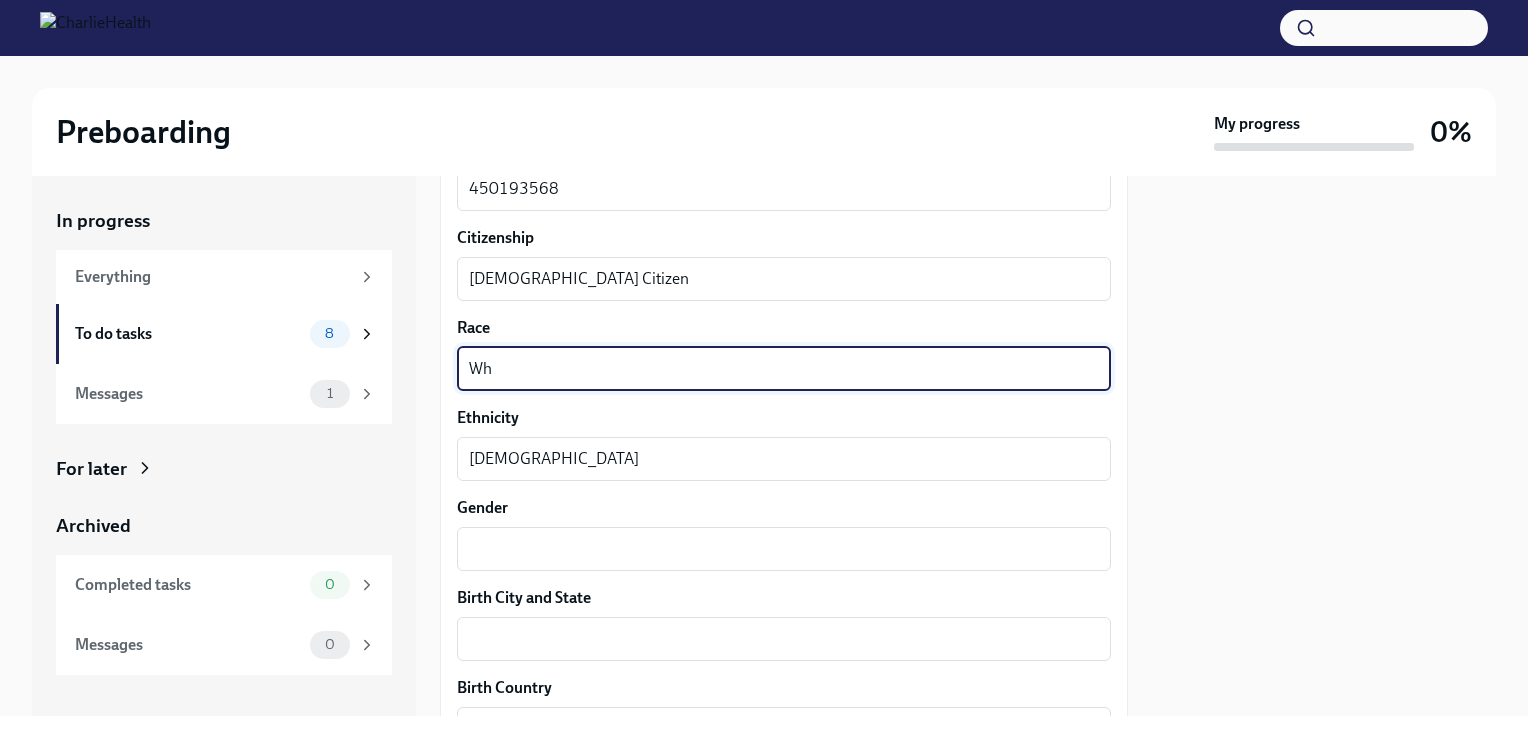 type on "W" 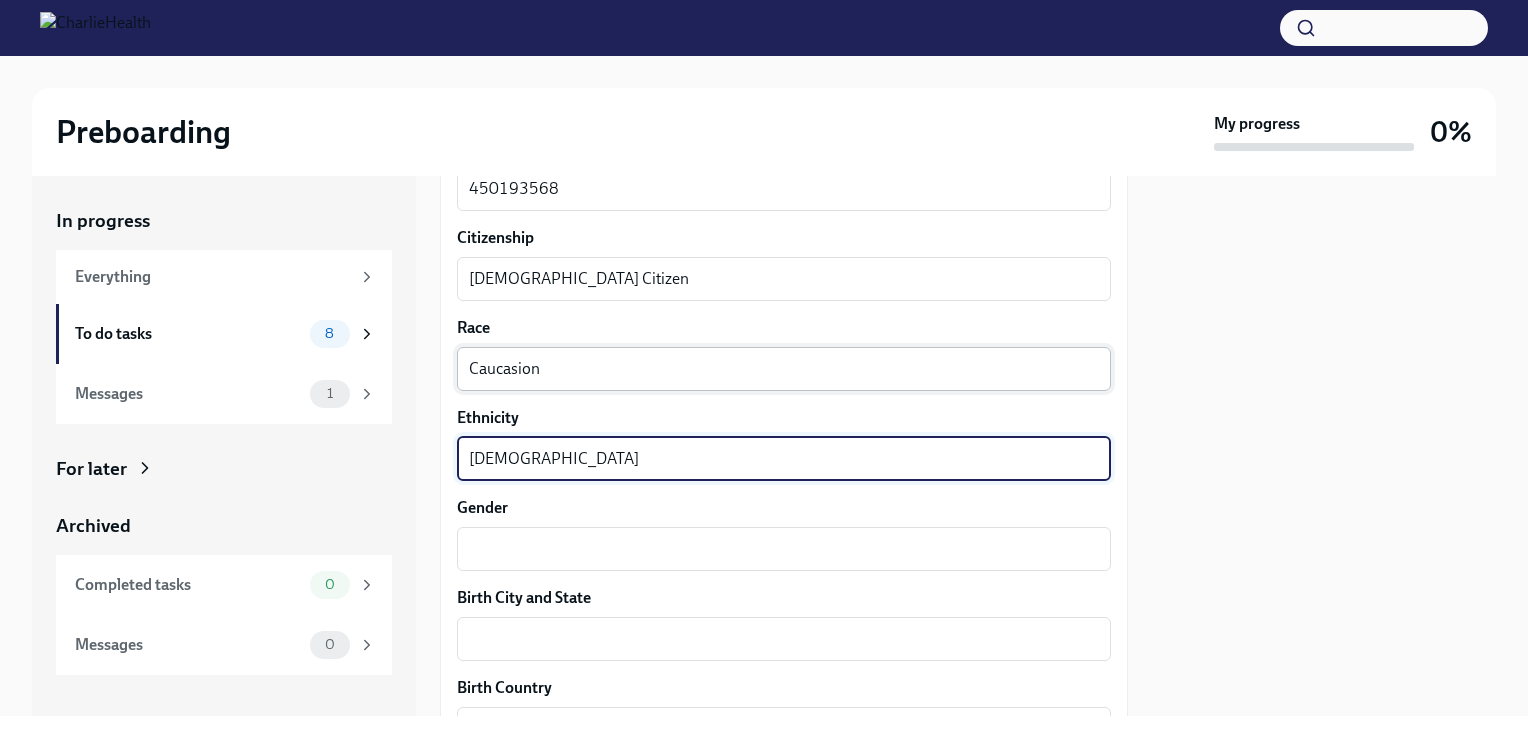 click on "Caucasion" at bounding box center (784, 369) 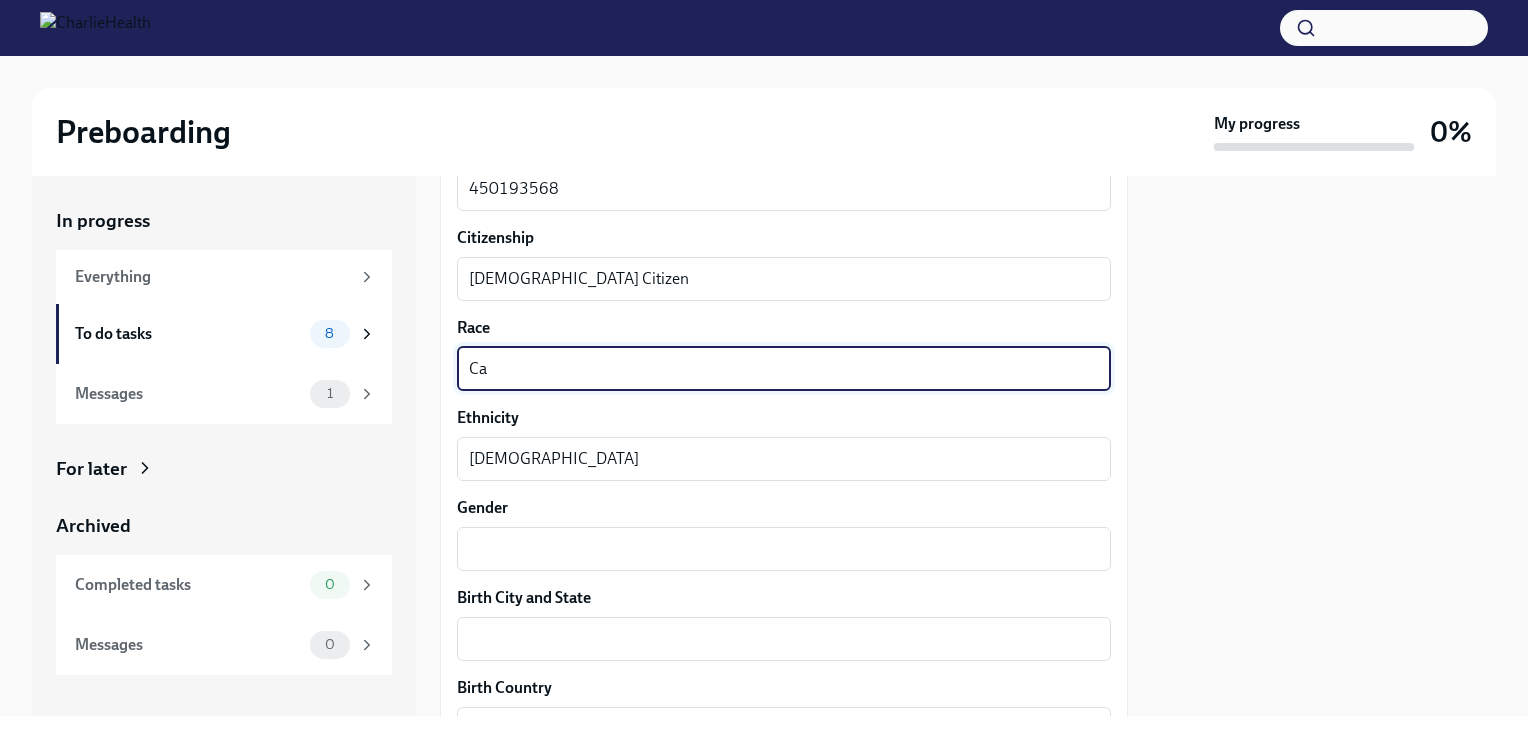 type on "C" 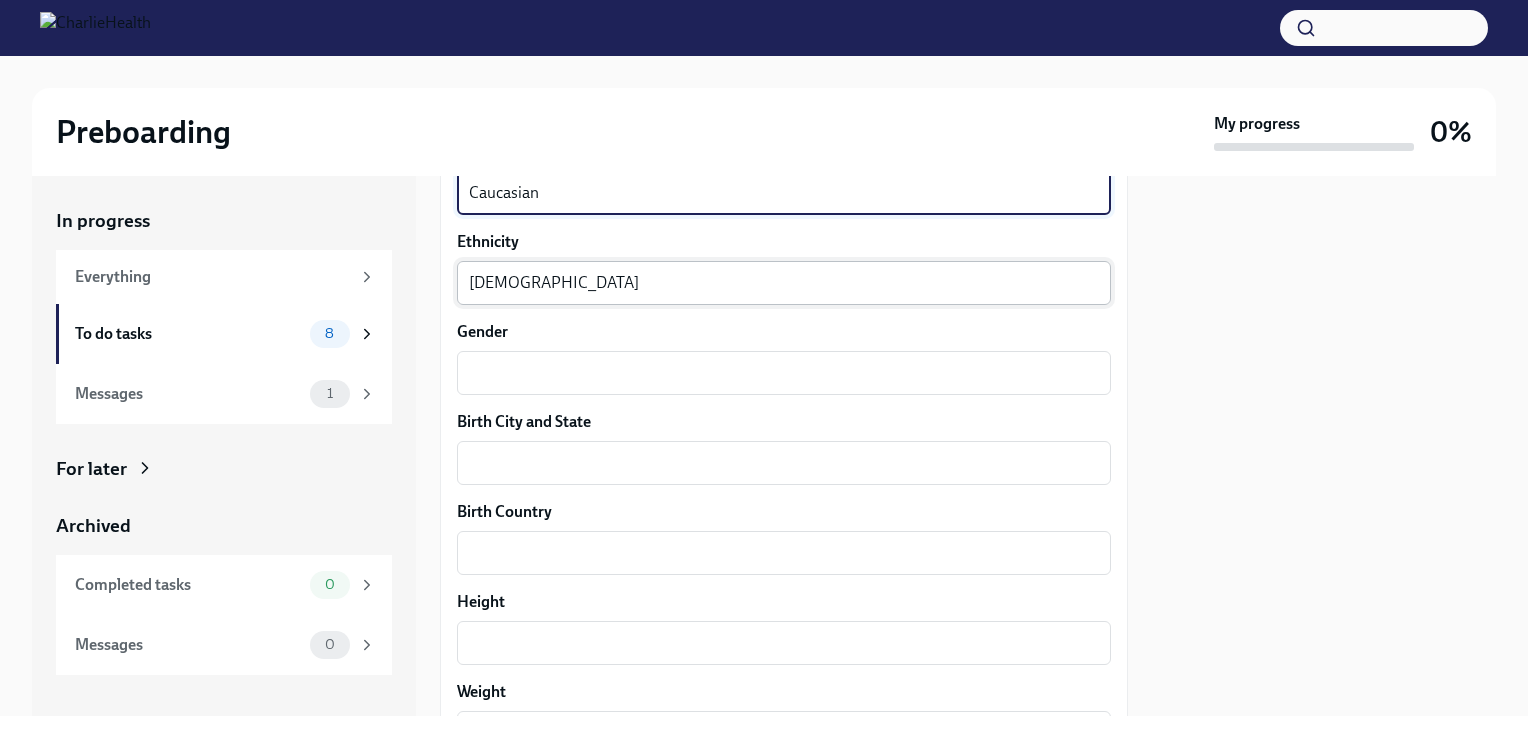 scroll, scrollTop: 1300, scrollLeft: 0, axis: vertical 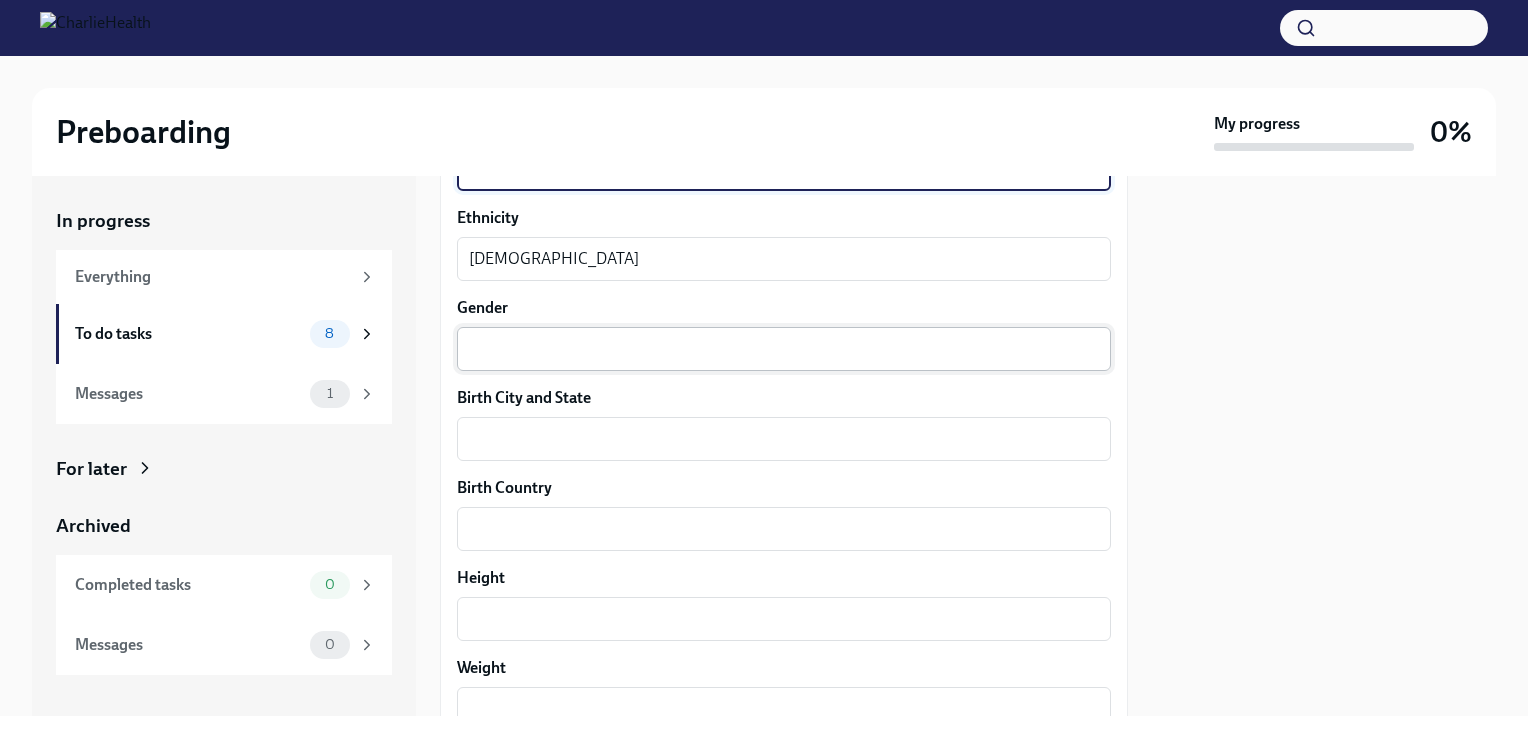 type on "Caucasian" 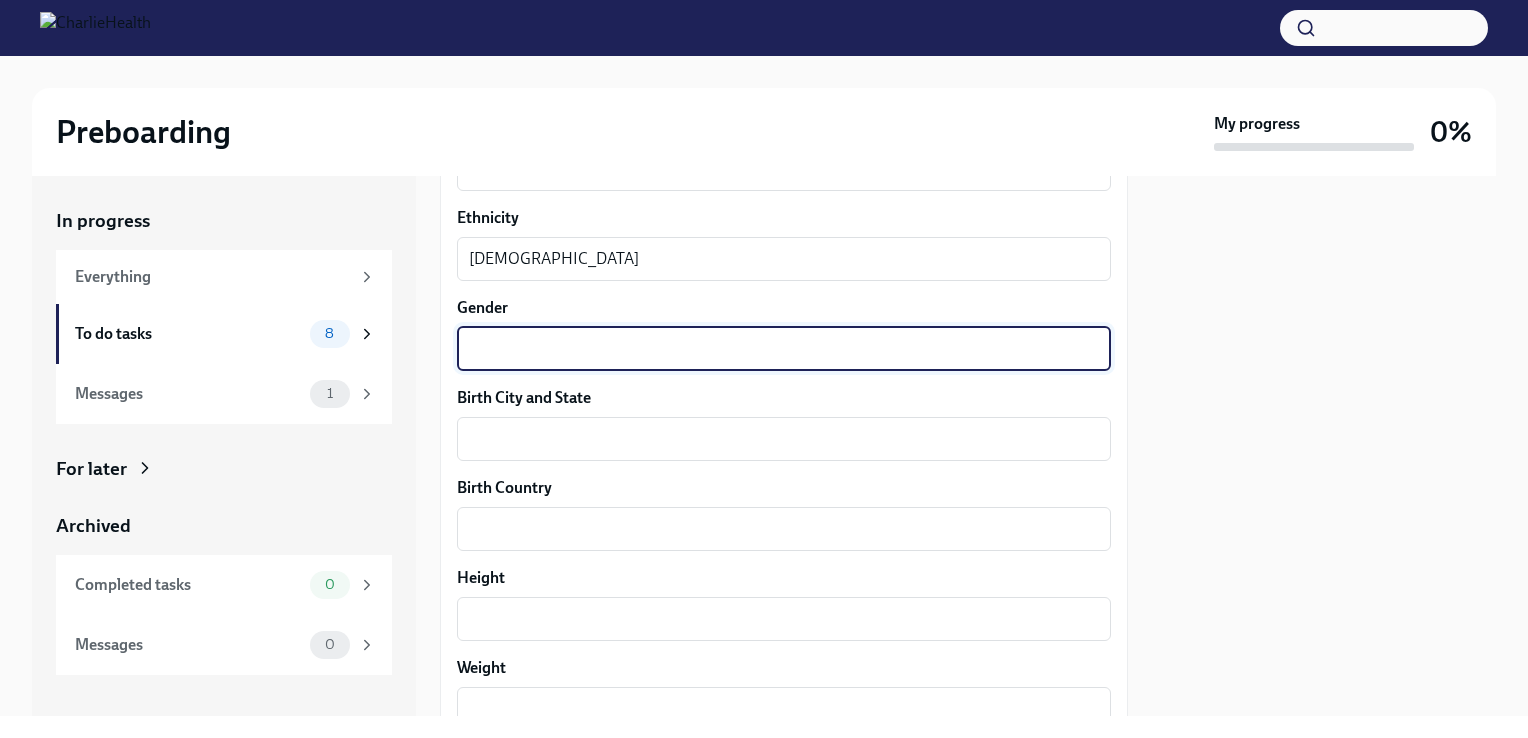click on "Gender" at bounding box center (784, 349) 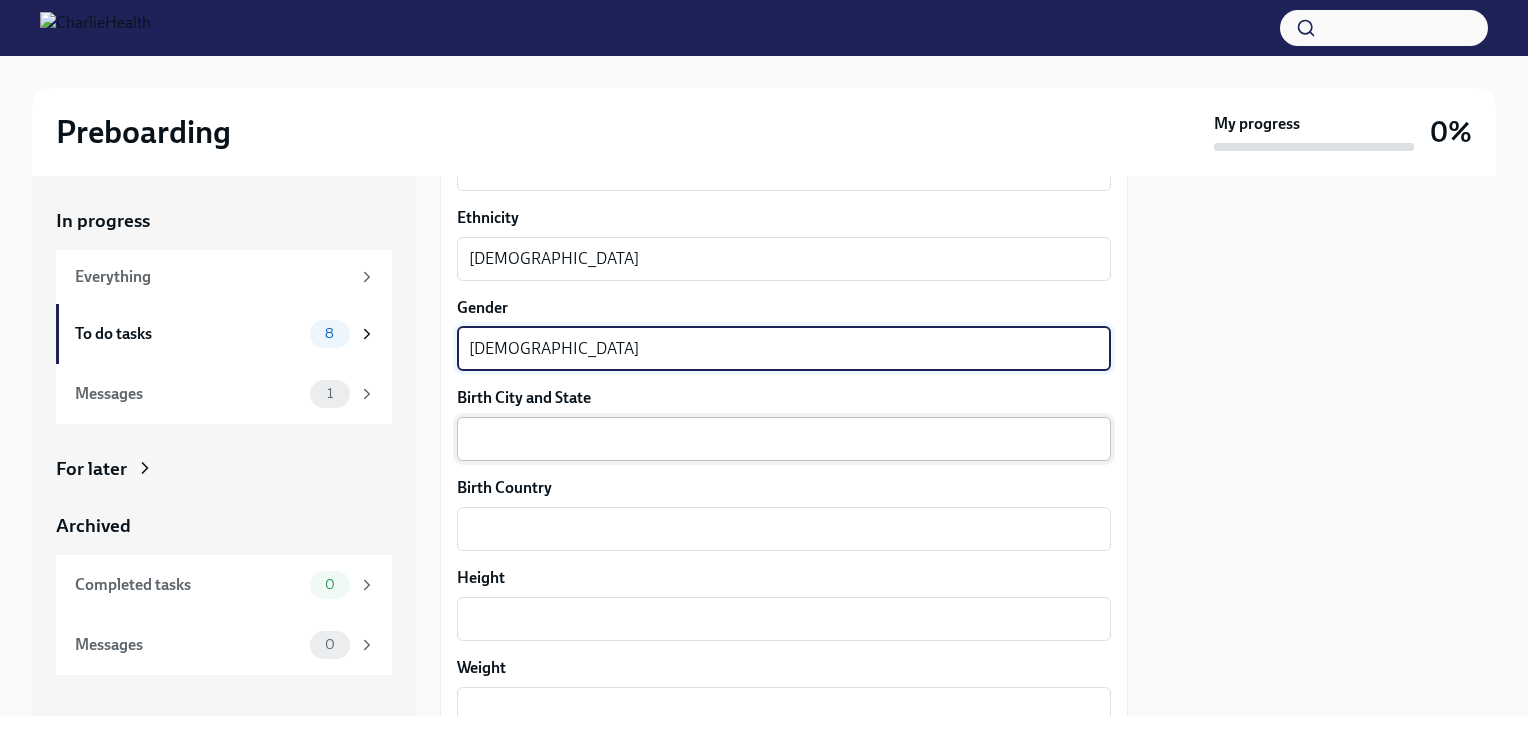 type on "[DEMOGRAPHIC_DATA]" 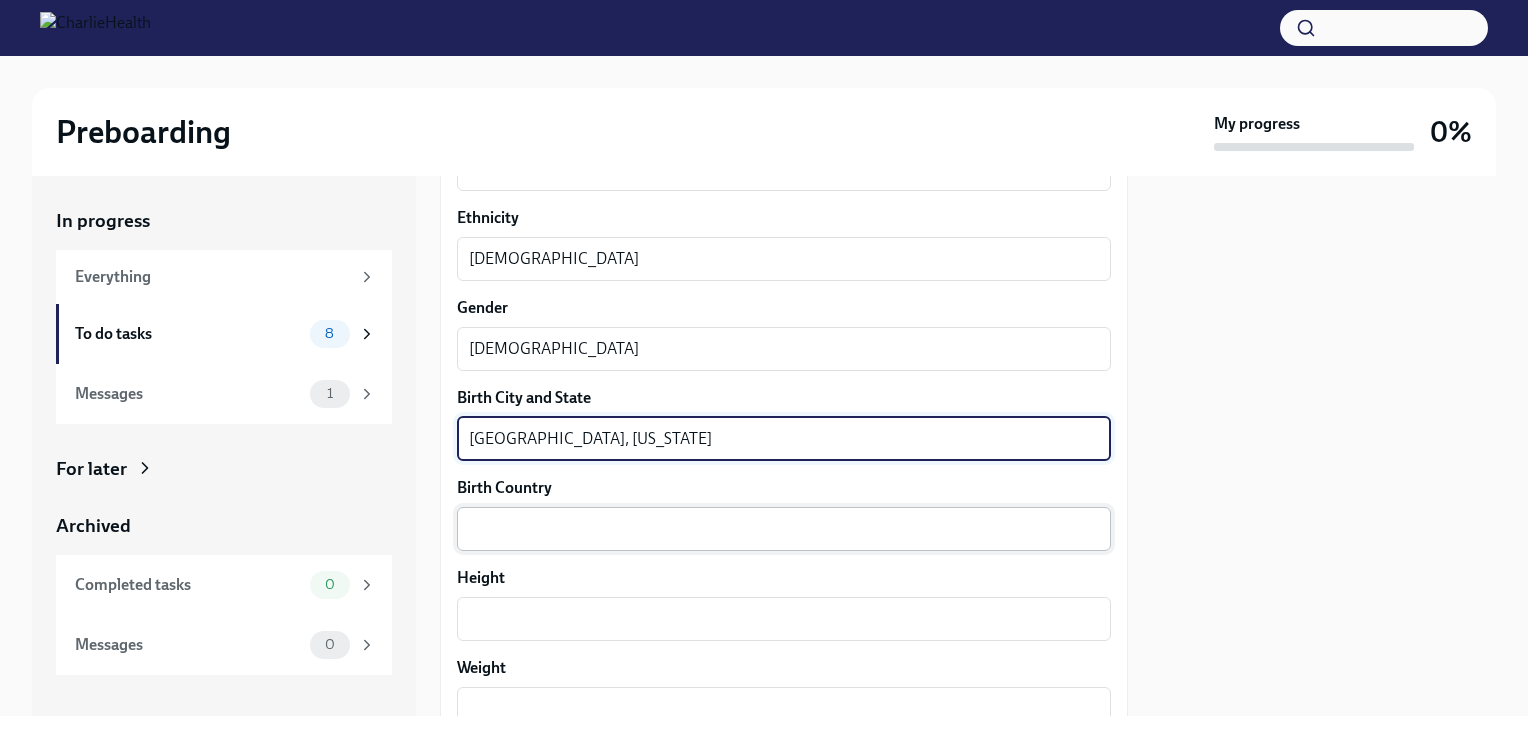 type on "[GEOGRAPHIC_DATA], [US_STATE]" 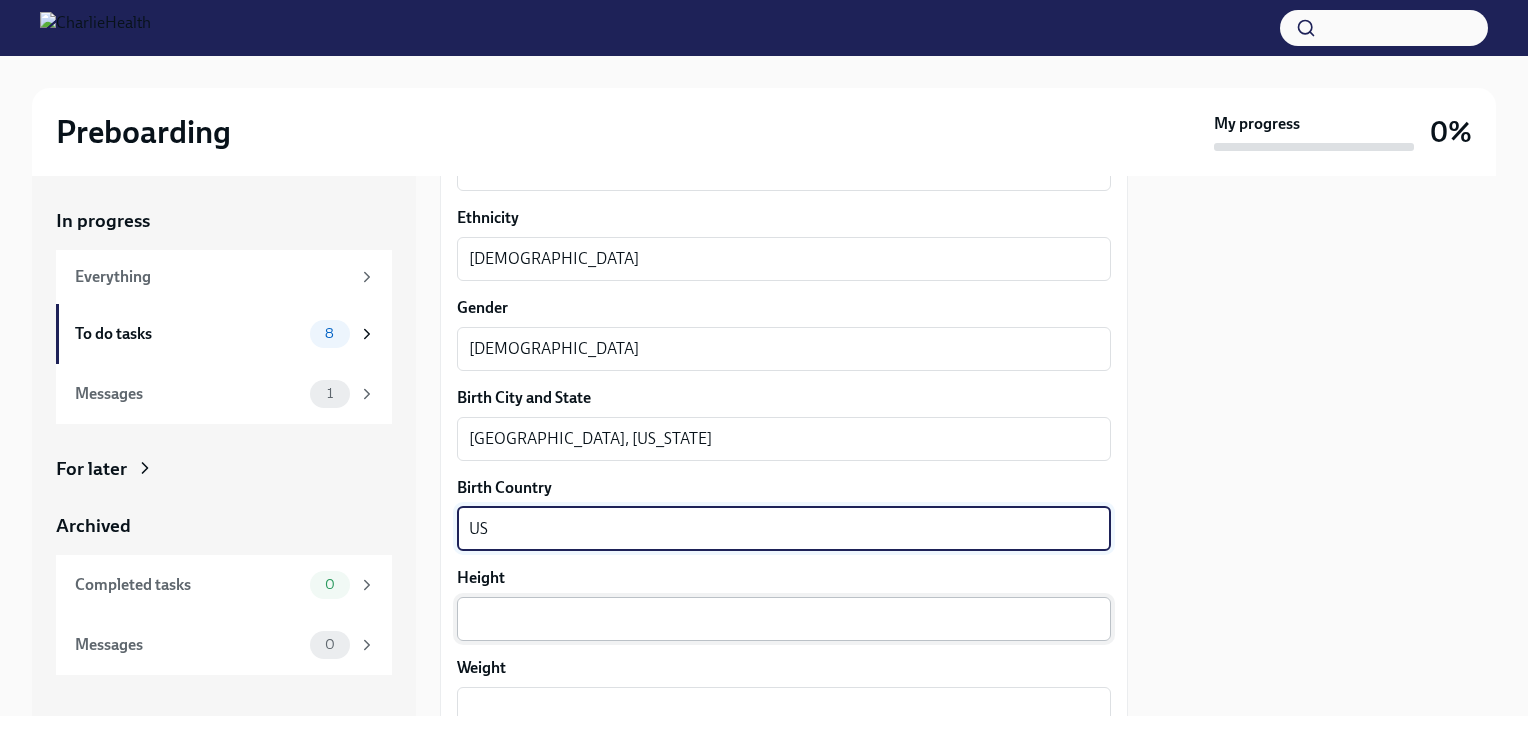 type on "US" 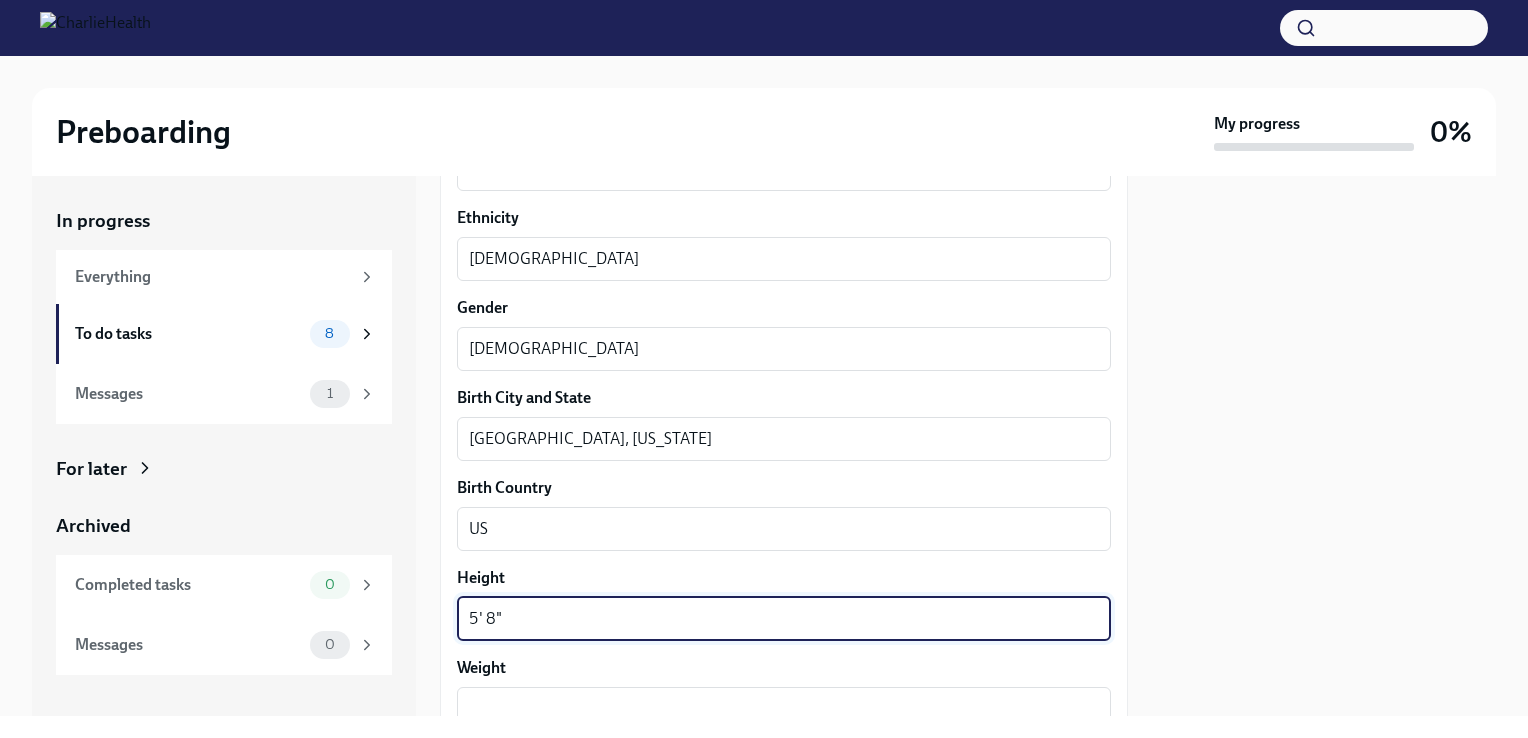 scroll, scrollTop: 1600, scrollLeft: 0, axis: vertical 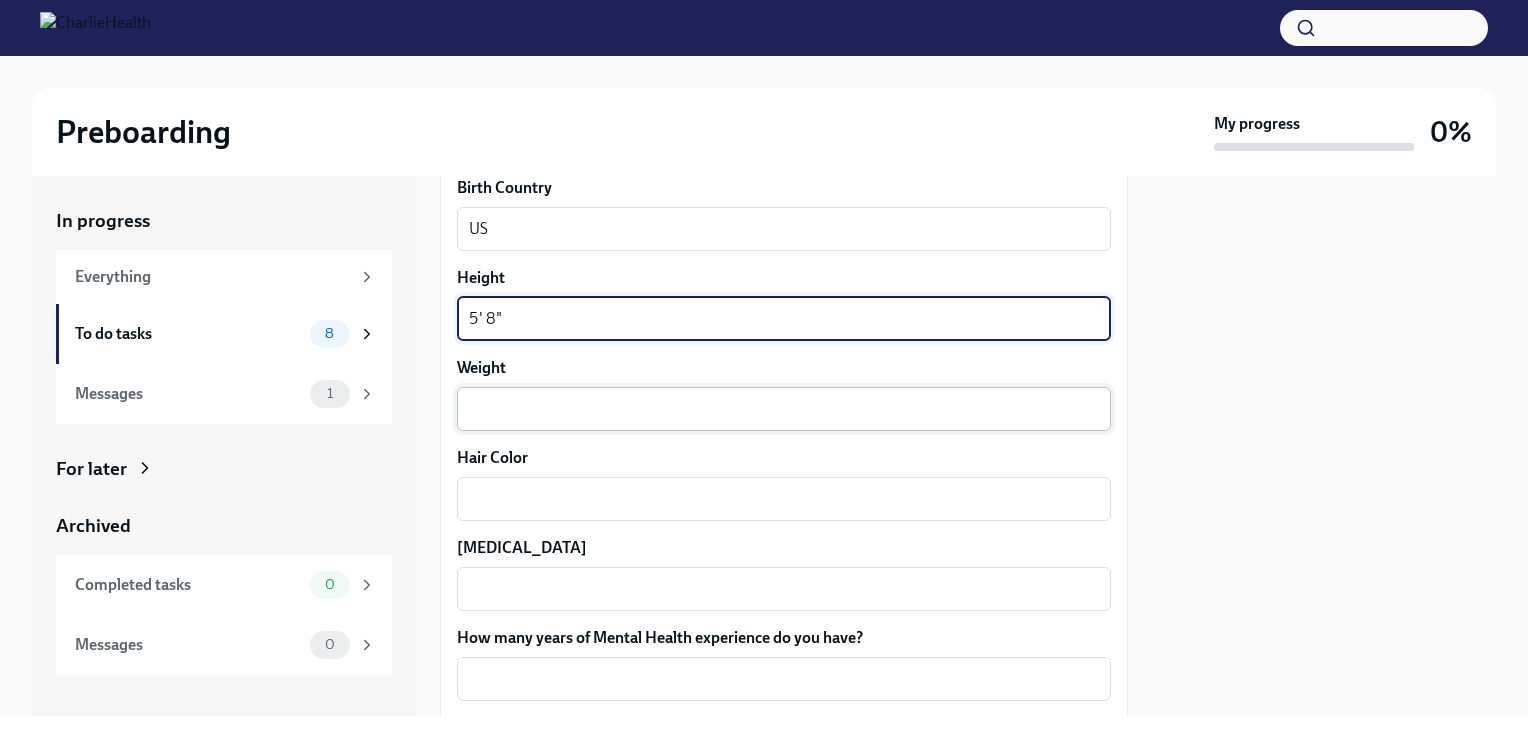 type on "5' 8"" 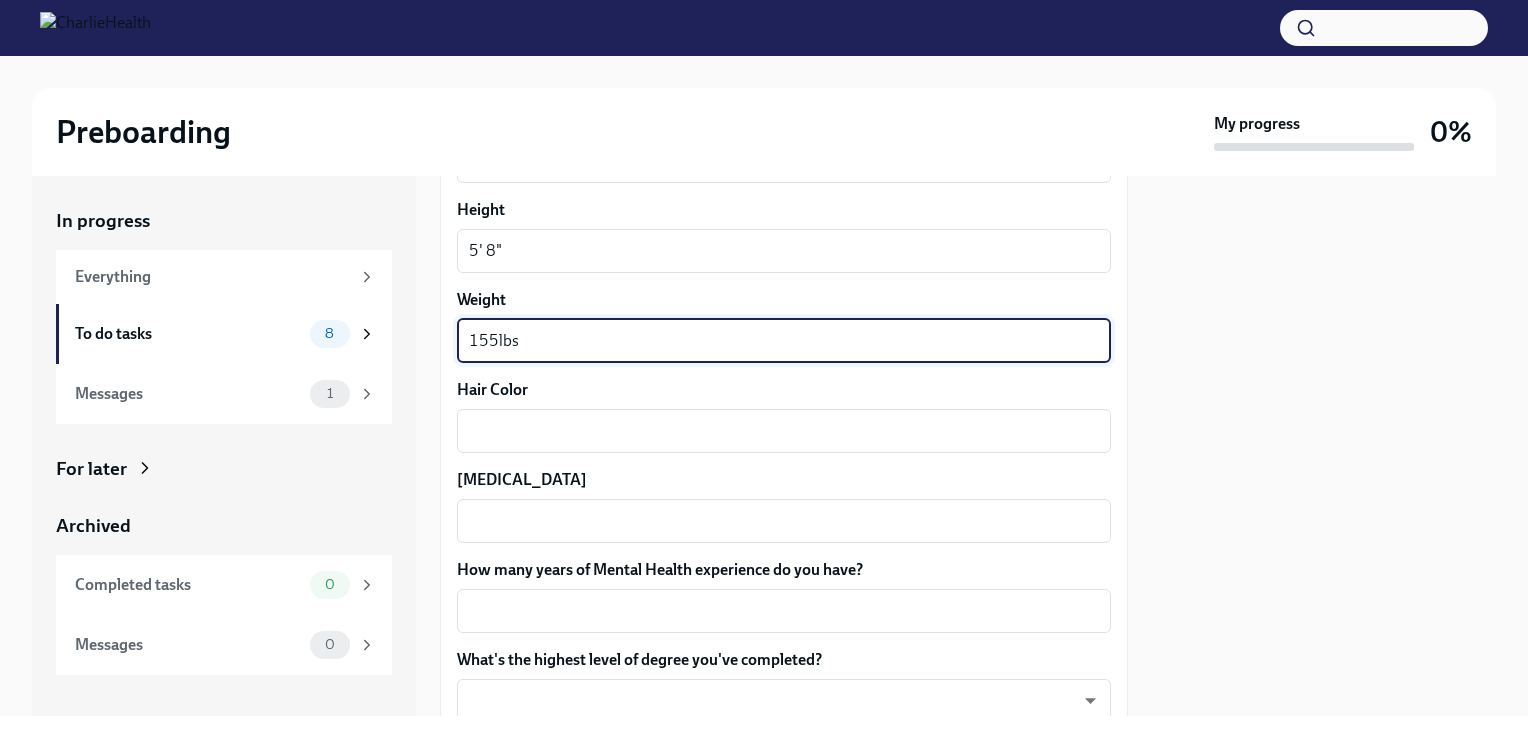 scroll, scrollTop: 1700, scrollLeft: 0, axis: vertical 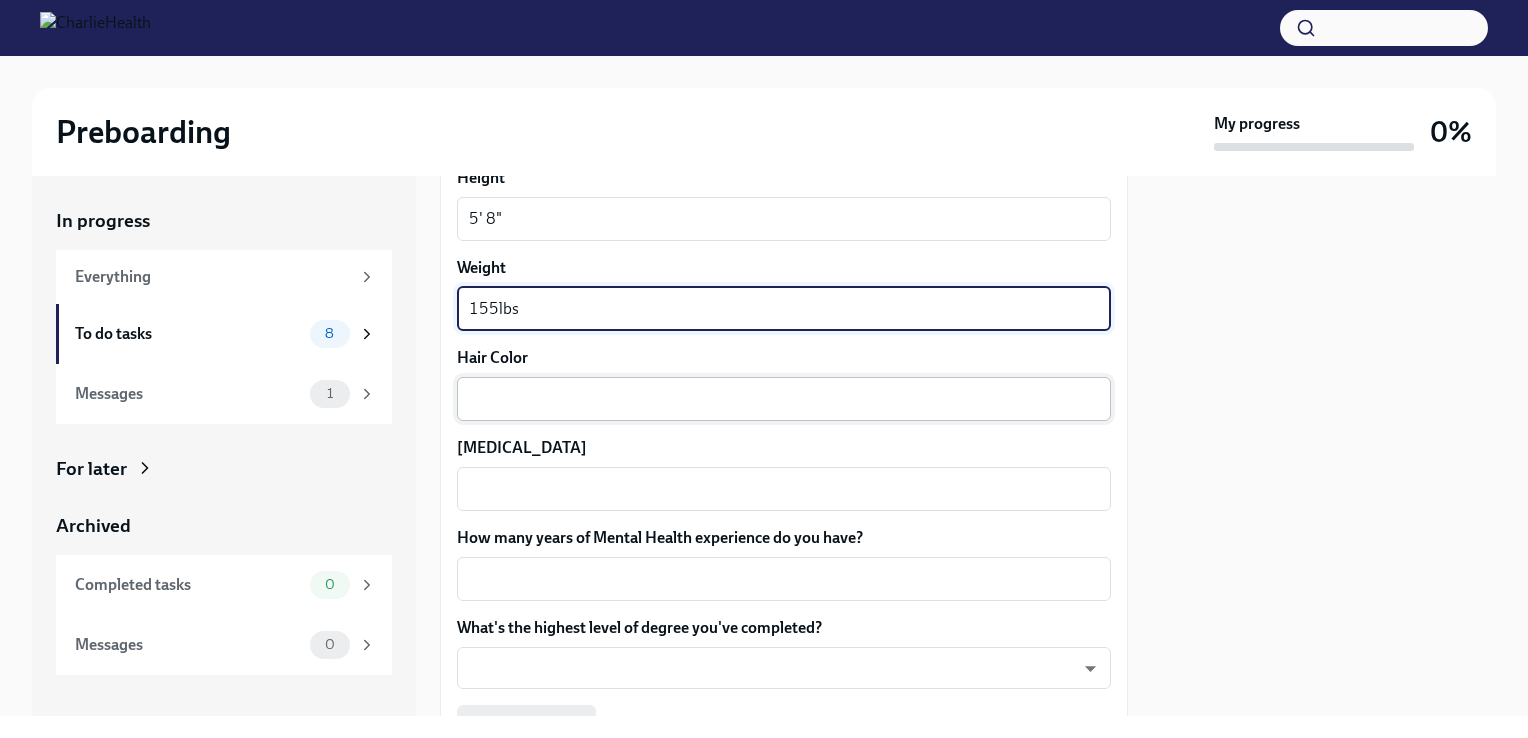 type on "155lbs" 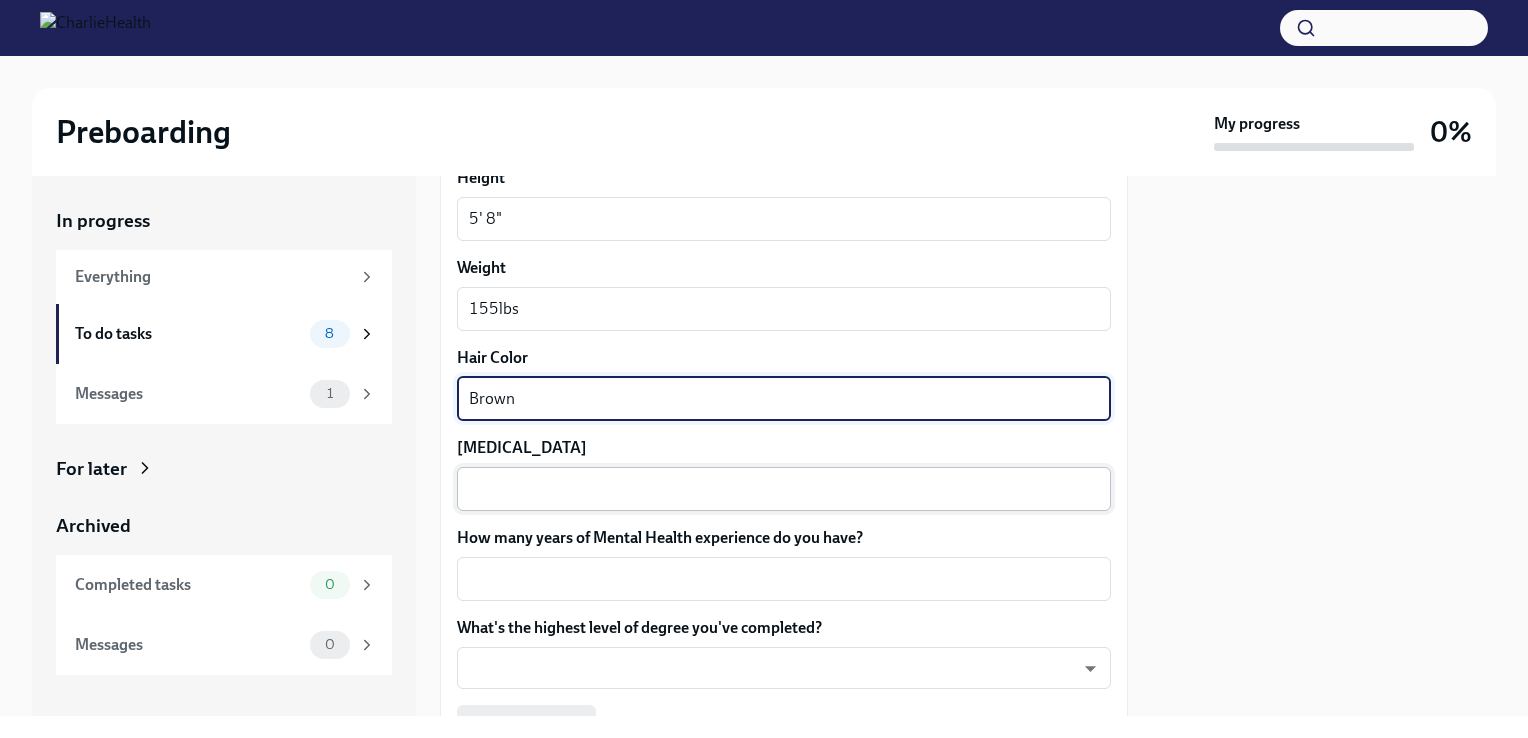 type on "Brown" 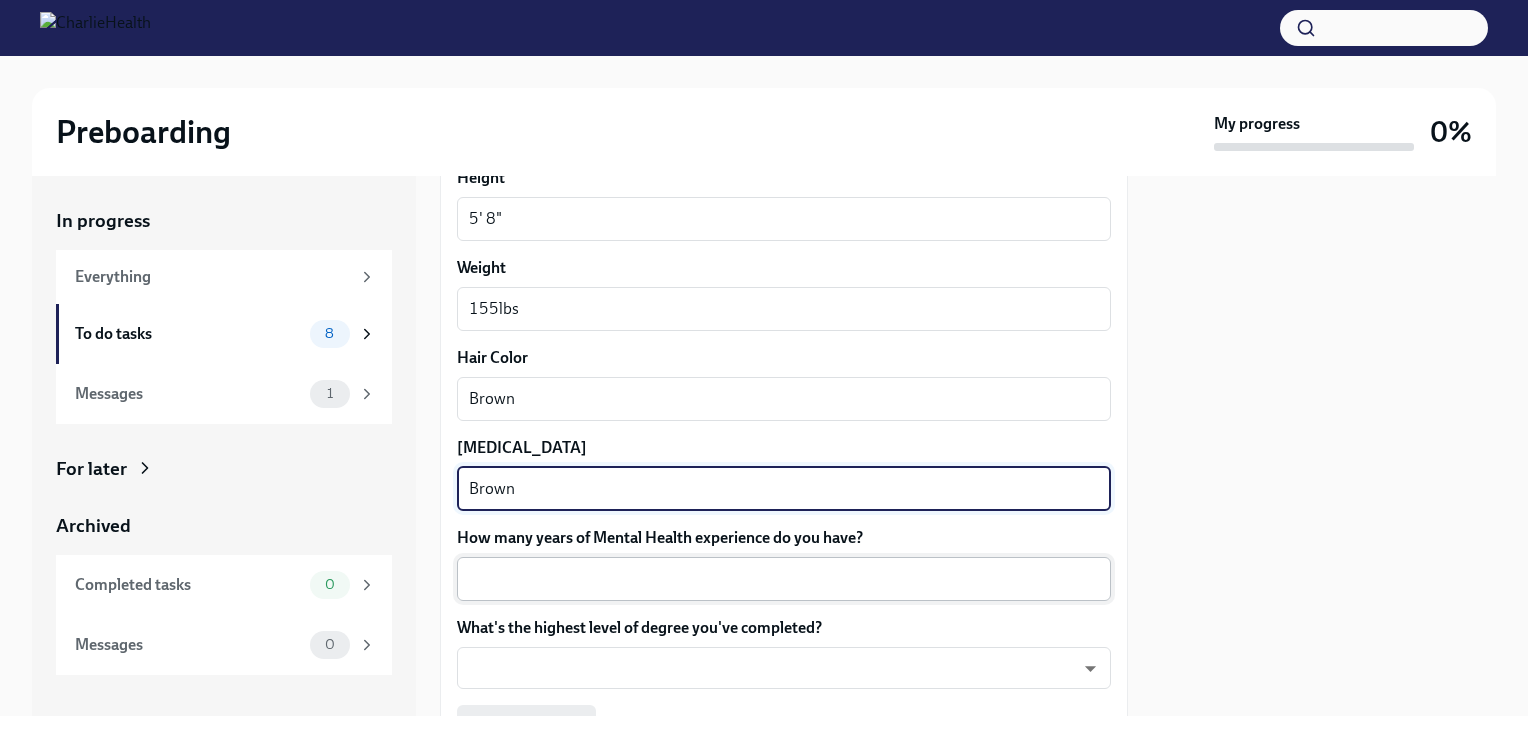 type on "Brown" 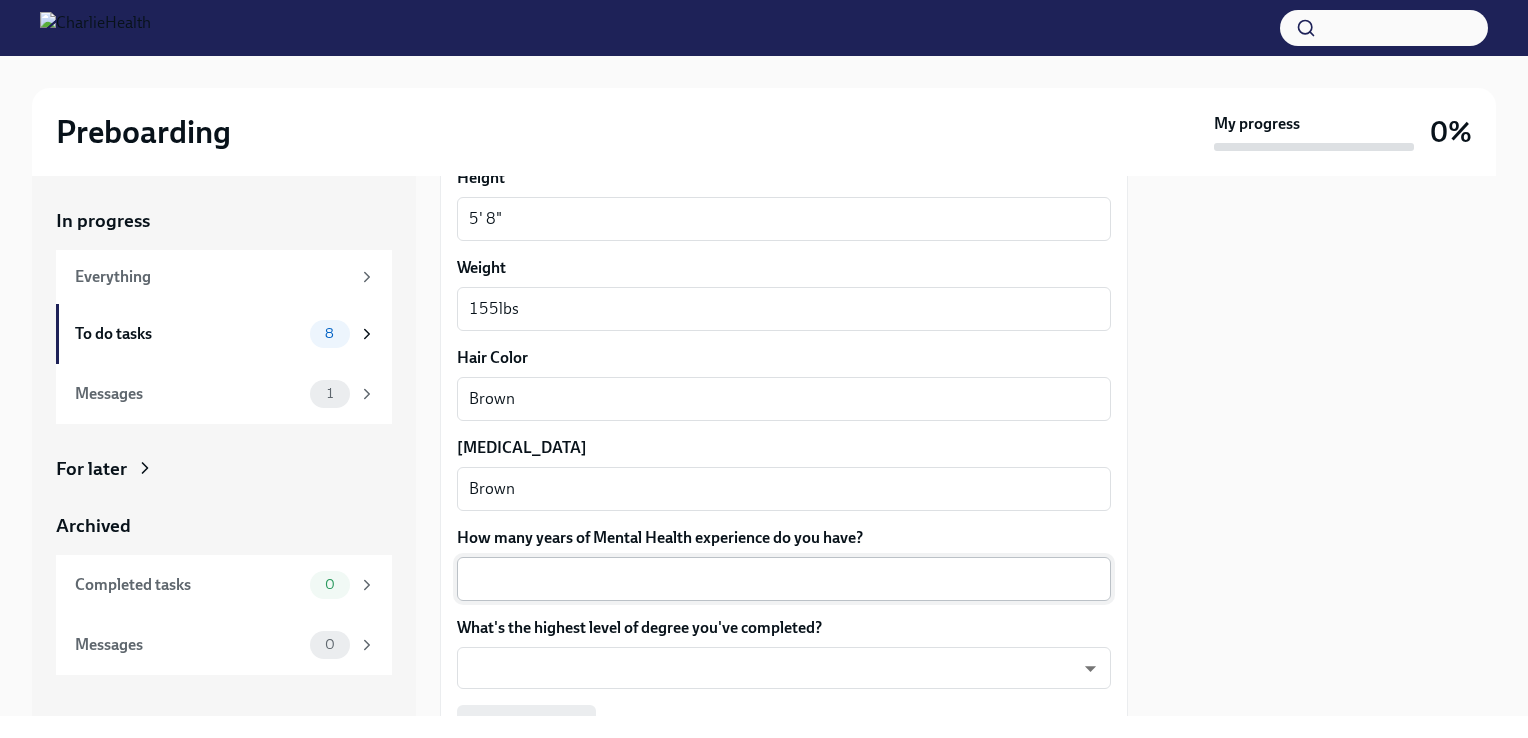 click on "x ​" at bounding box center [784, 579] 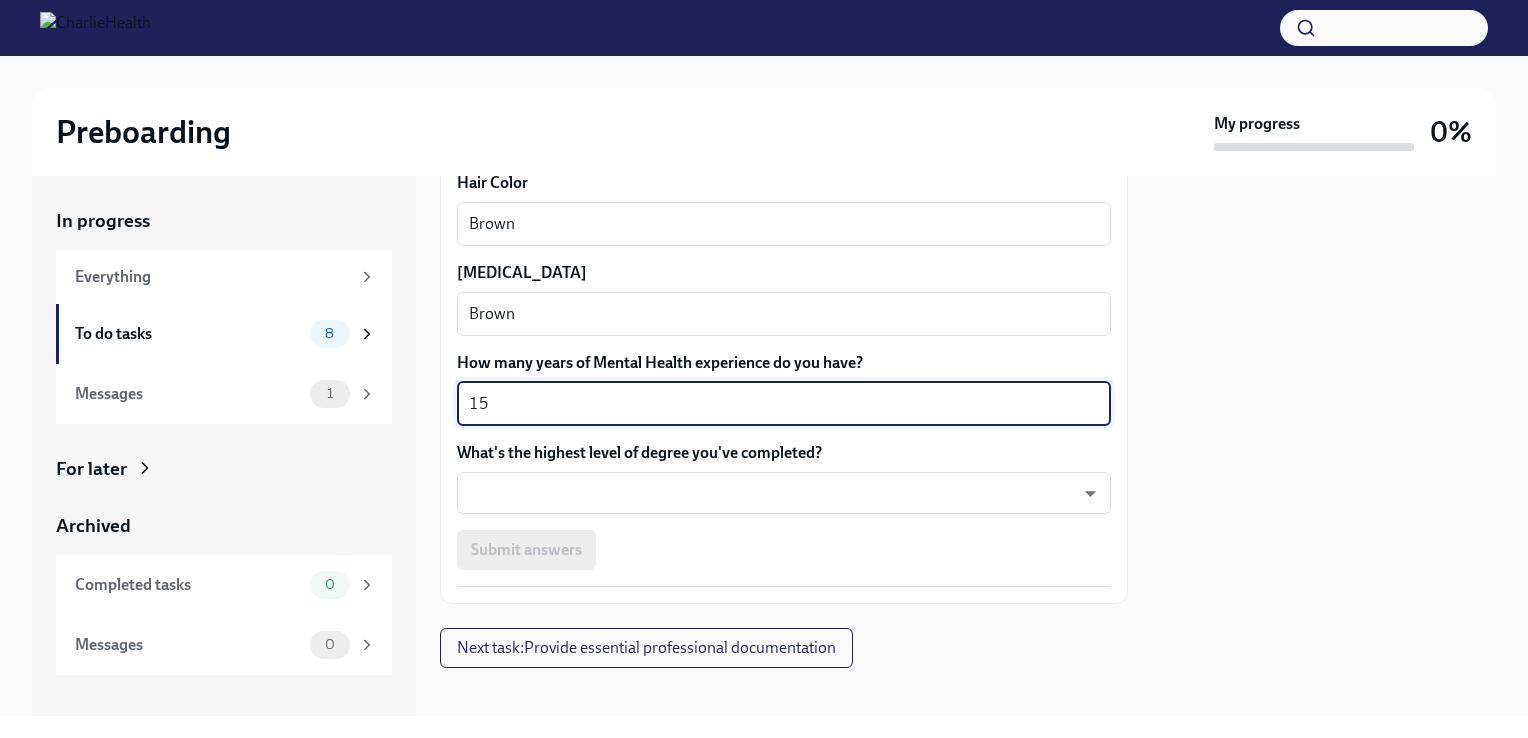 scroll, scrollTop: 1888, scrollLeft: 0, axis: vertical 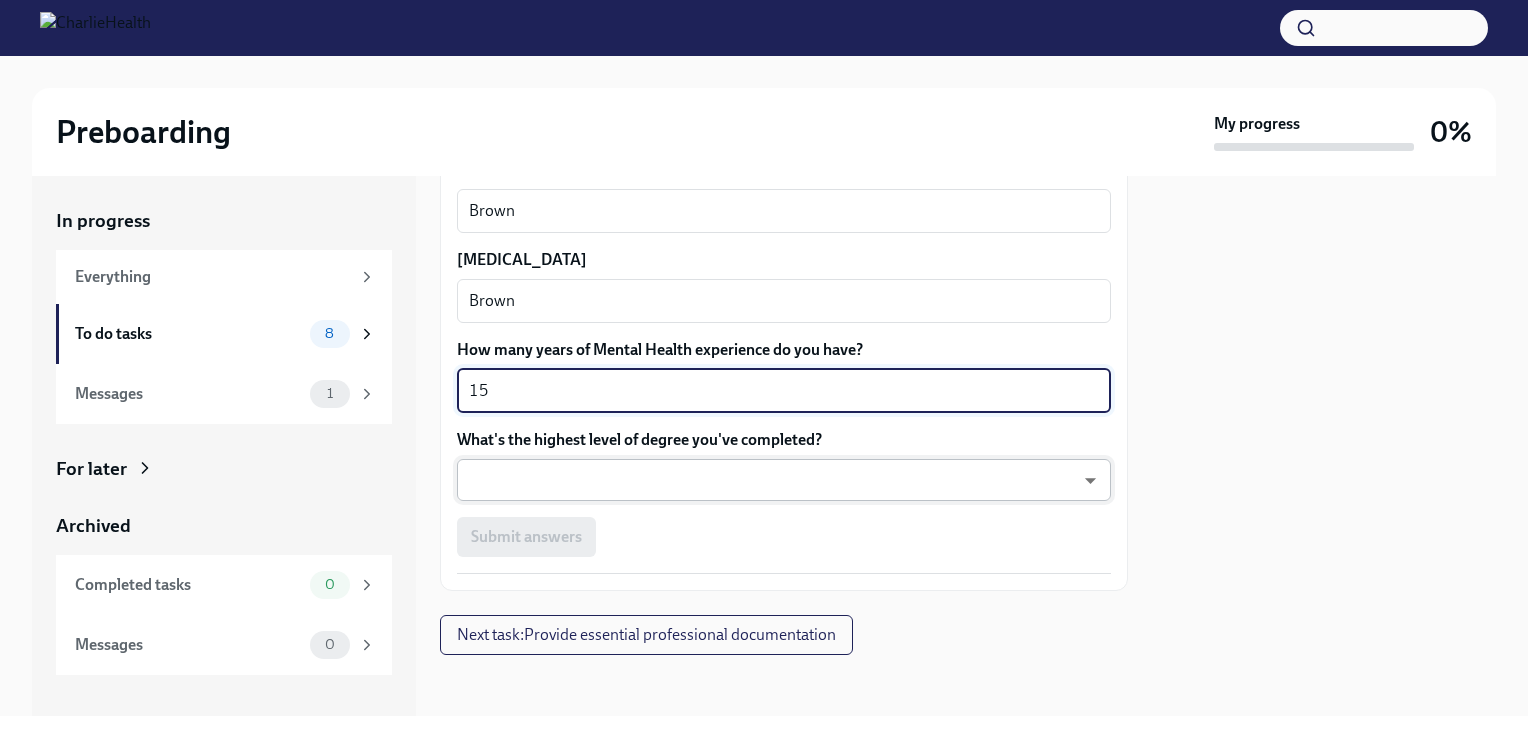type on "15" 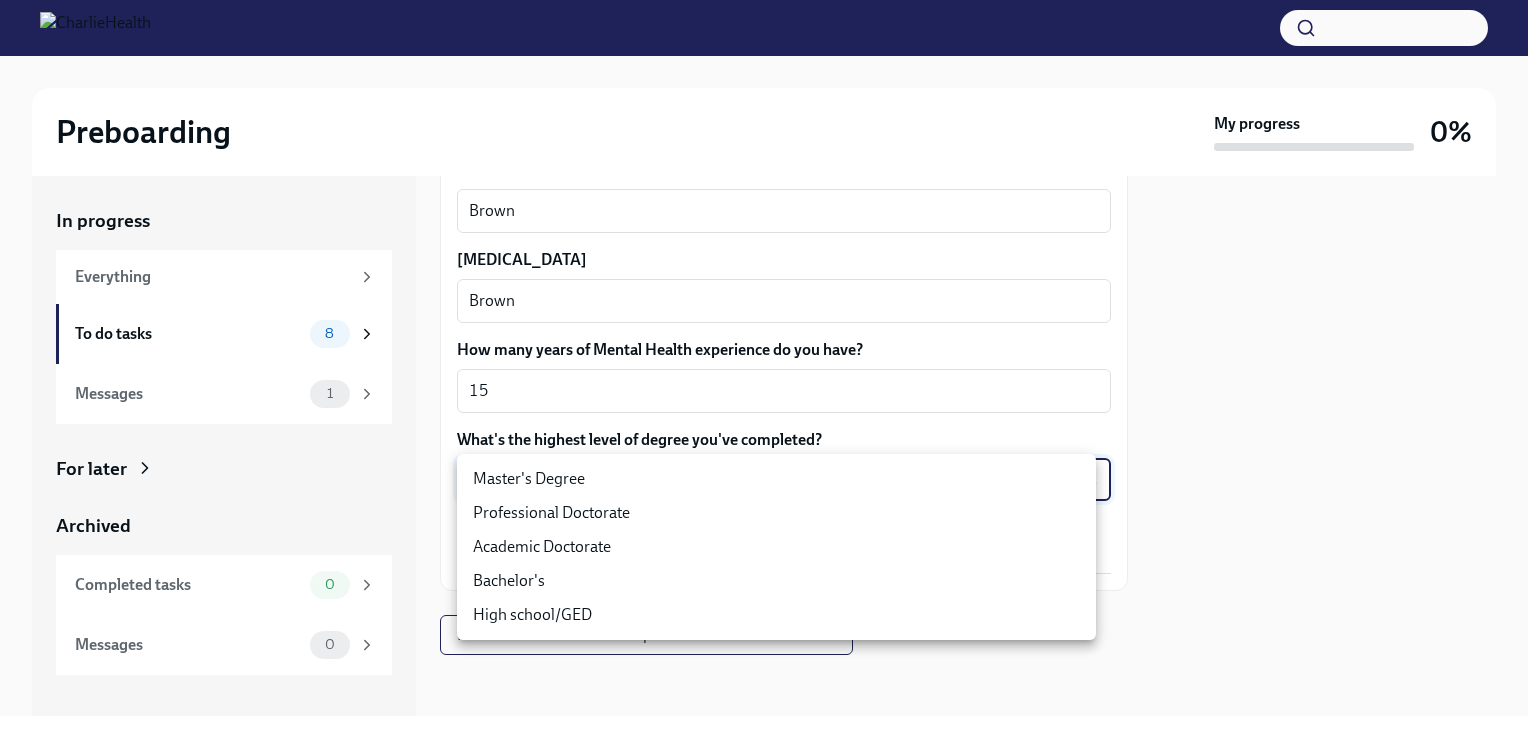 click on "Master's Degree" at bounding box center [776, 479] 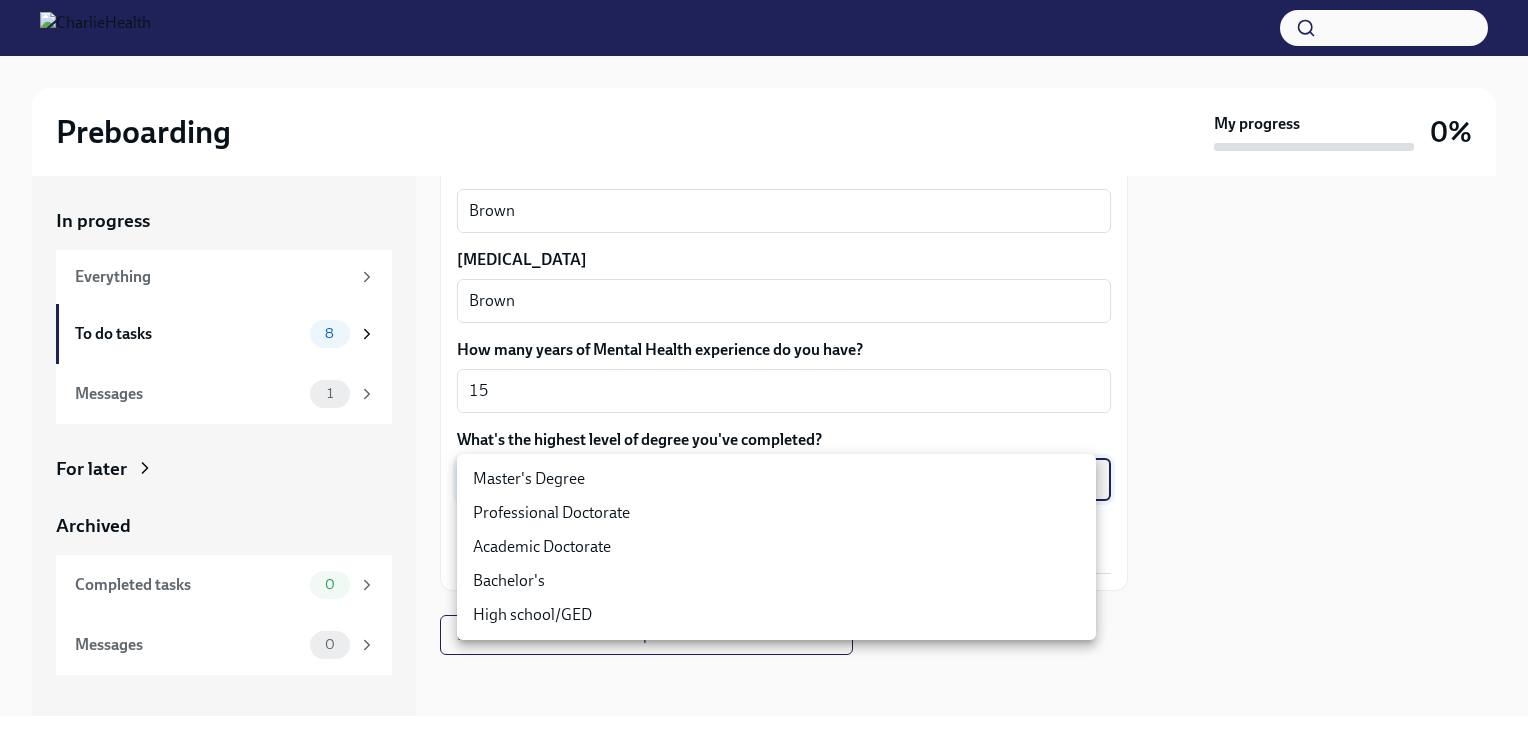 type on "2vBr-ghkD" 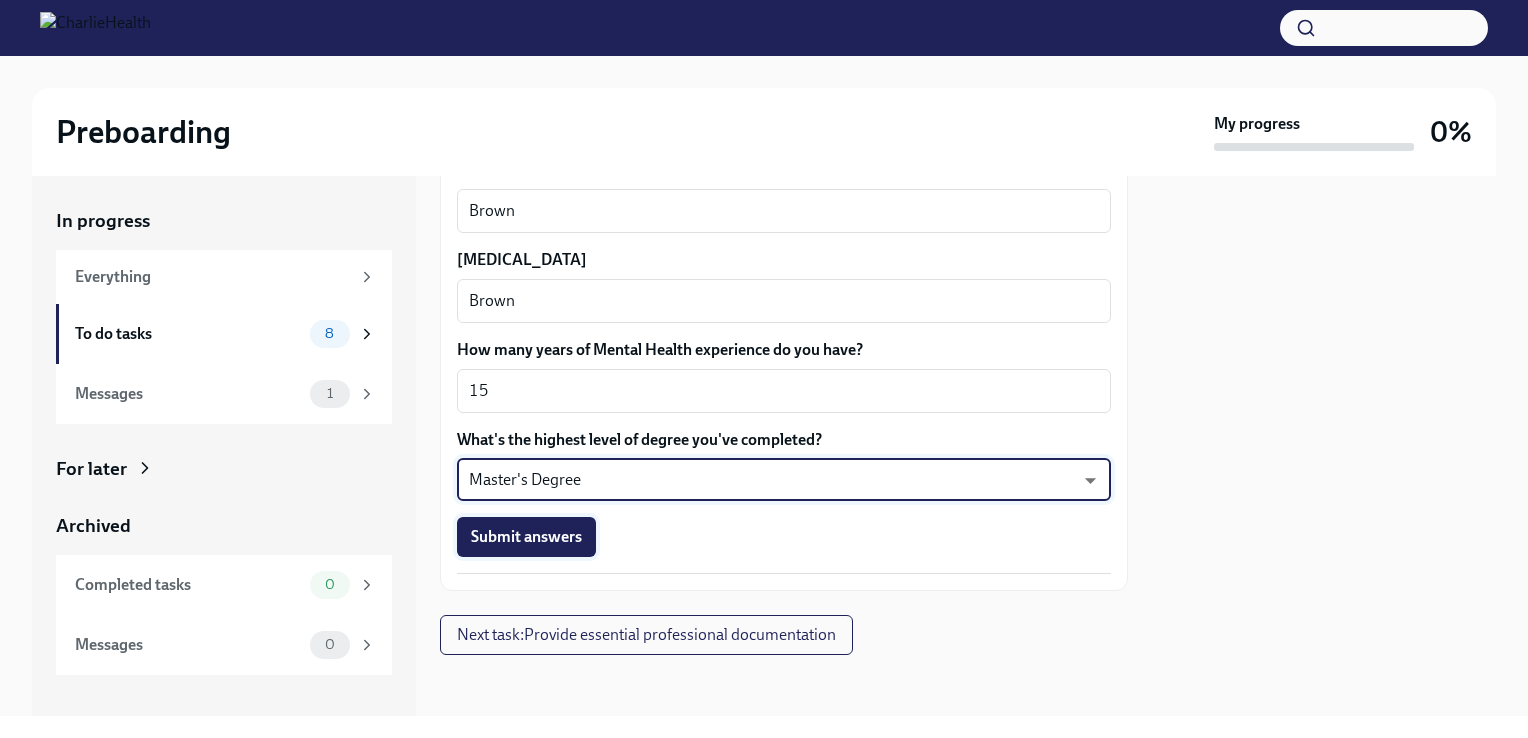 click on "Submit answers" at bounding box center [526, 537] 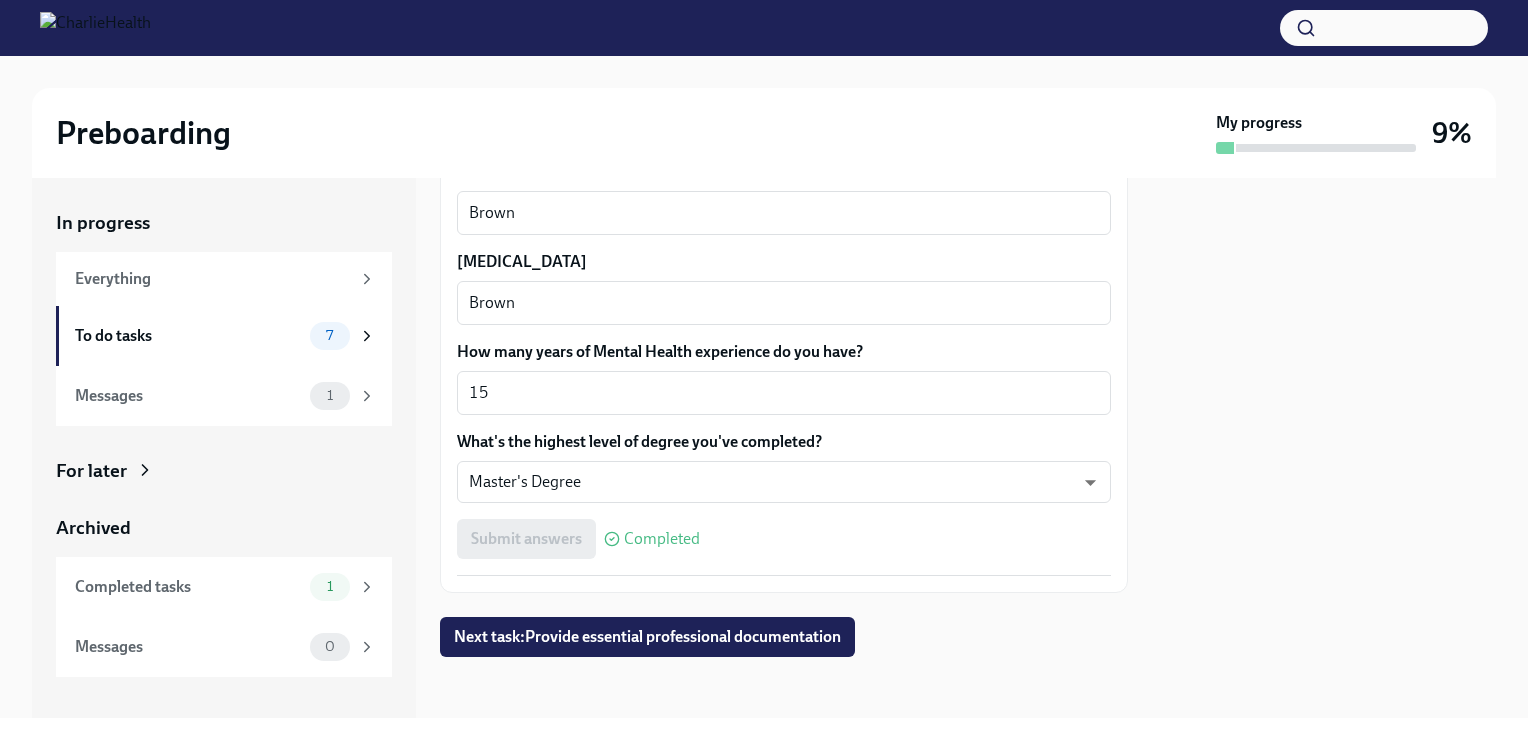 scroll, scrollTop: 1889, scrollLeft: 0, axis: vertical 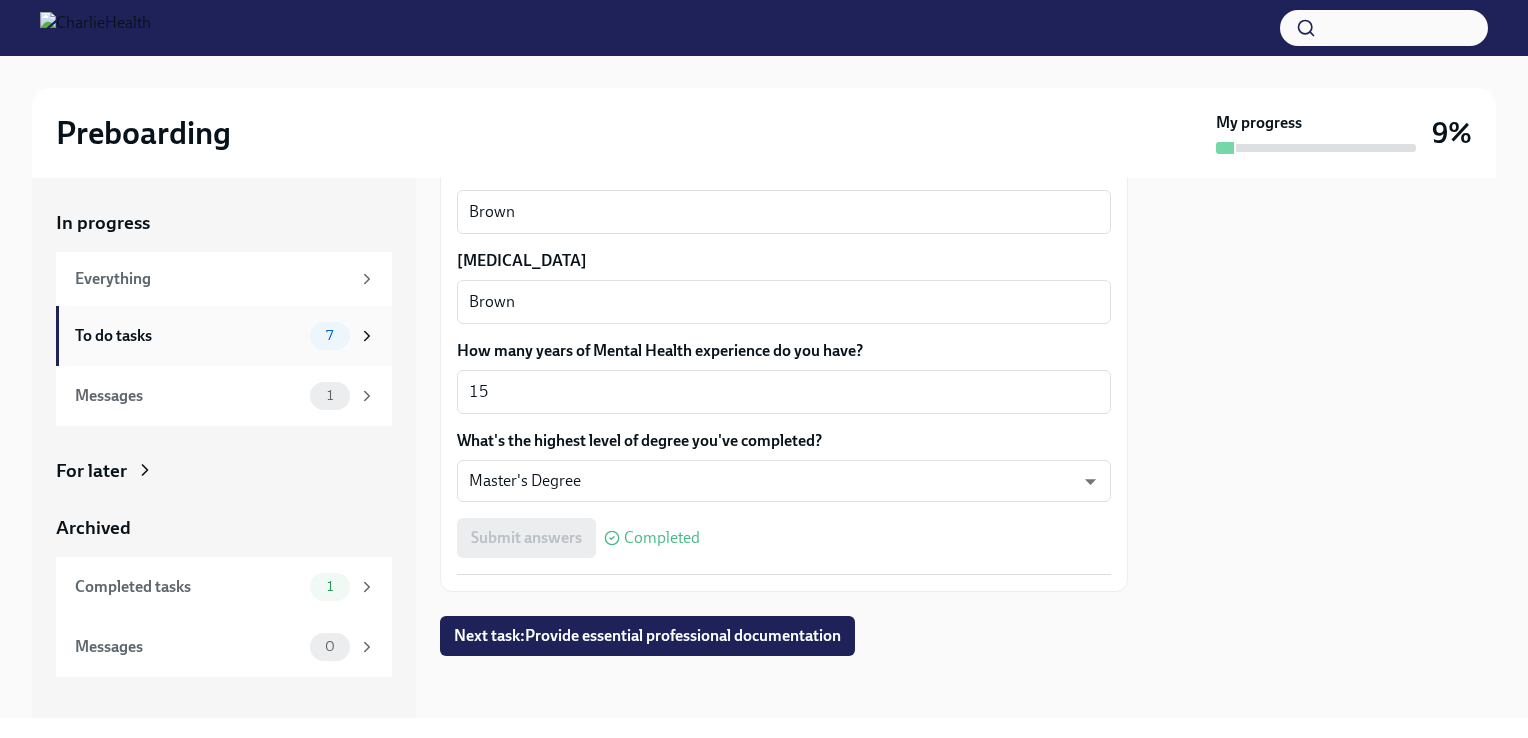 click 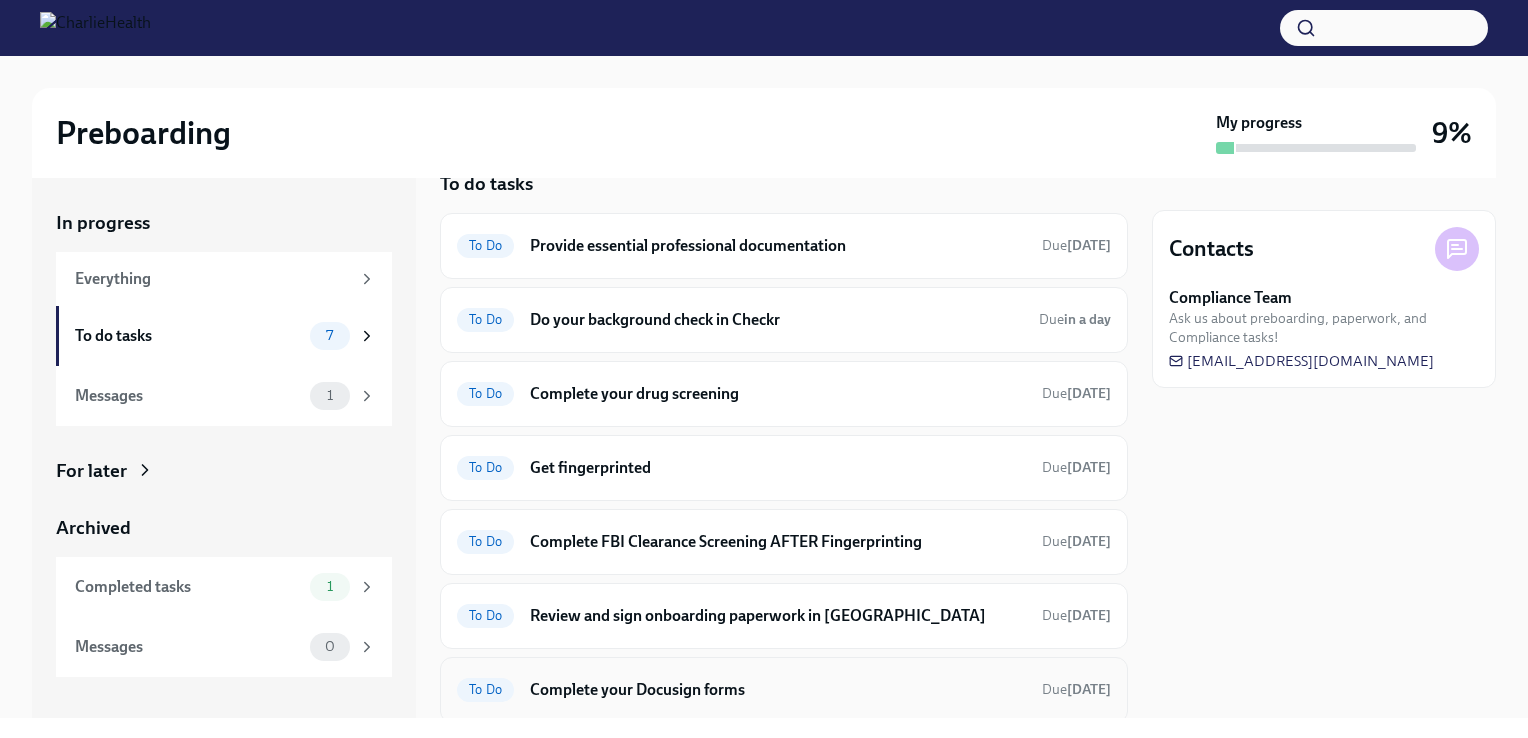 scroll, scrollTop: 0, scrollLeft: 0, axis: both 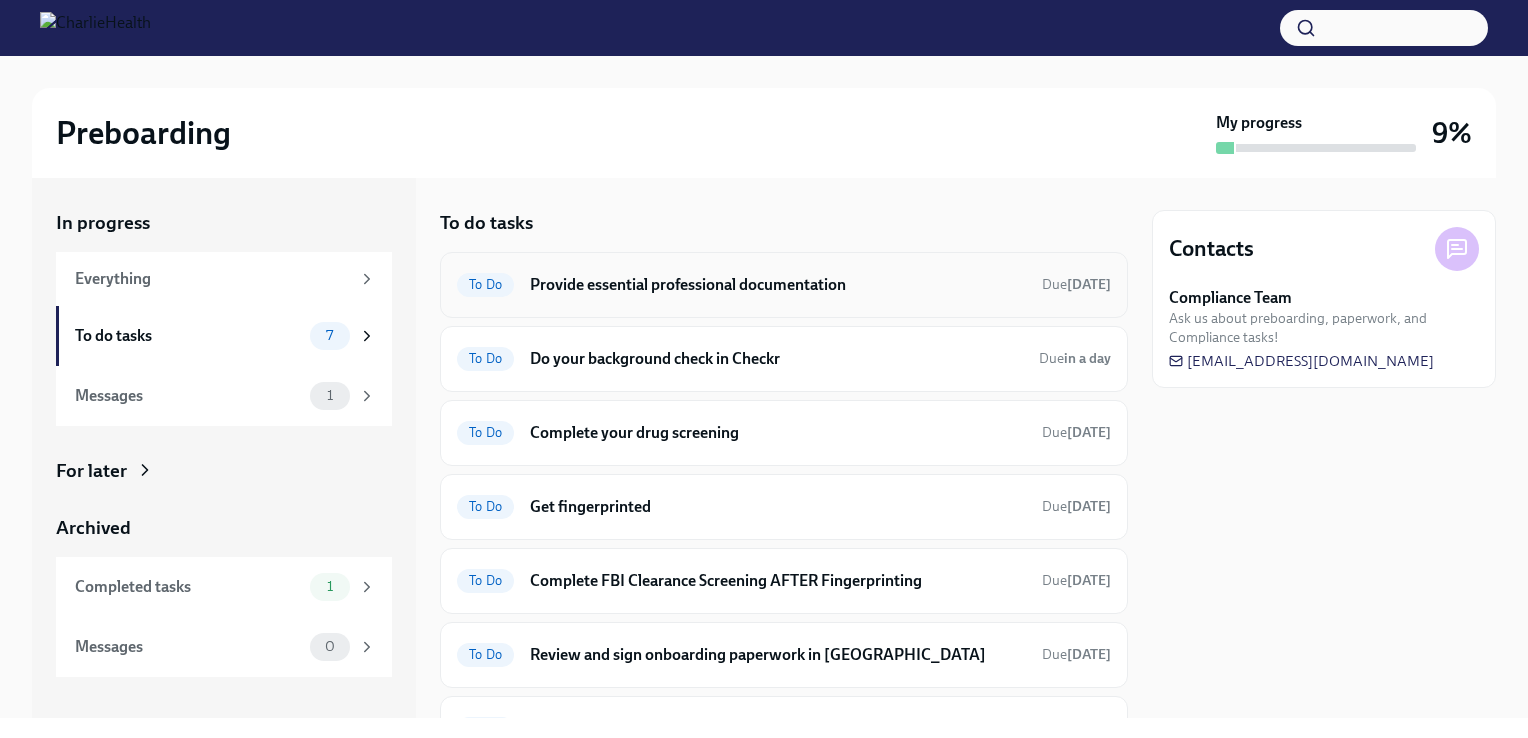 click on "Provide essential professional documentation" at bounding box center [778, 285] 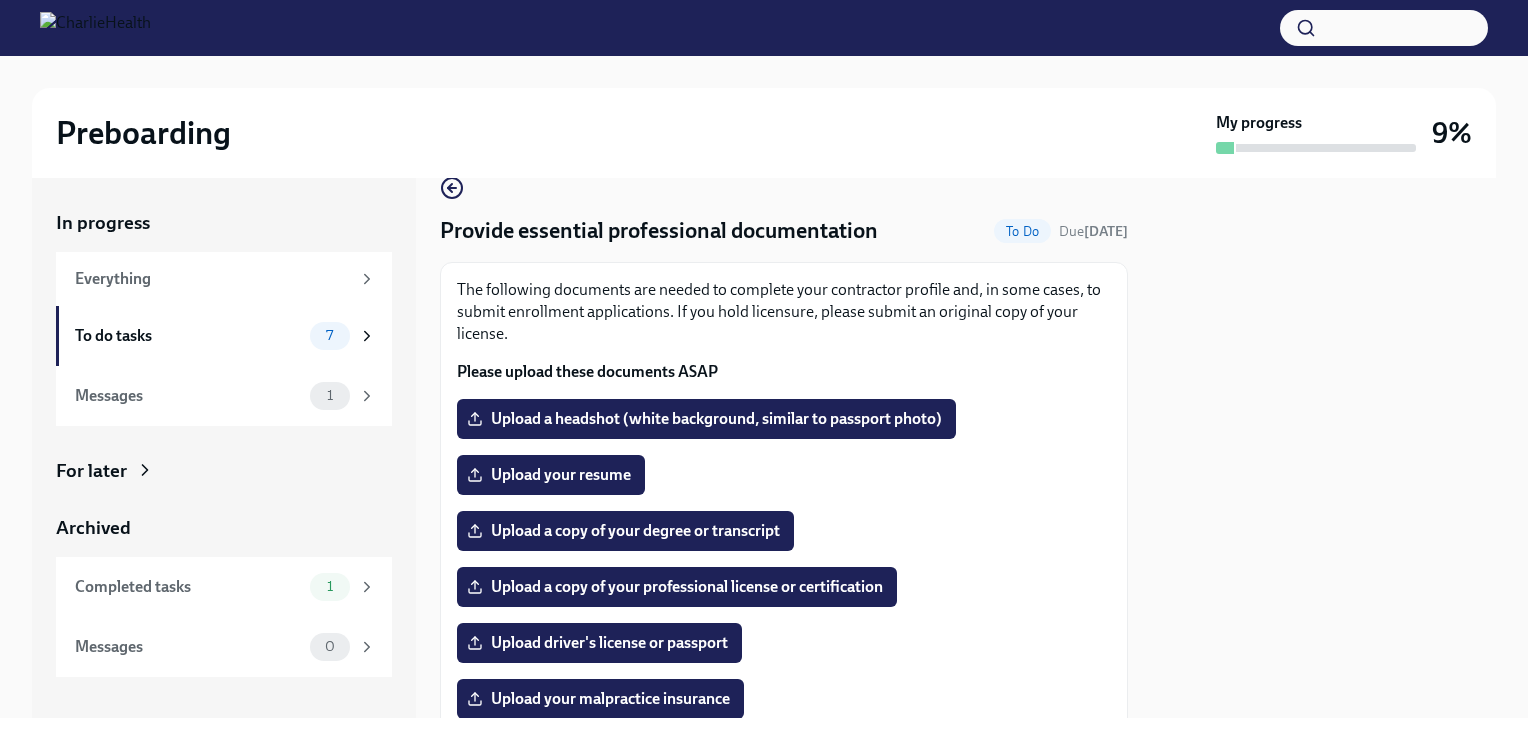 scroll, scrollTop: 0, scrollLeft: 0, axis: both 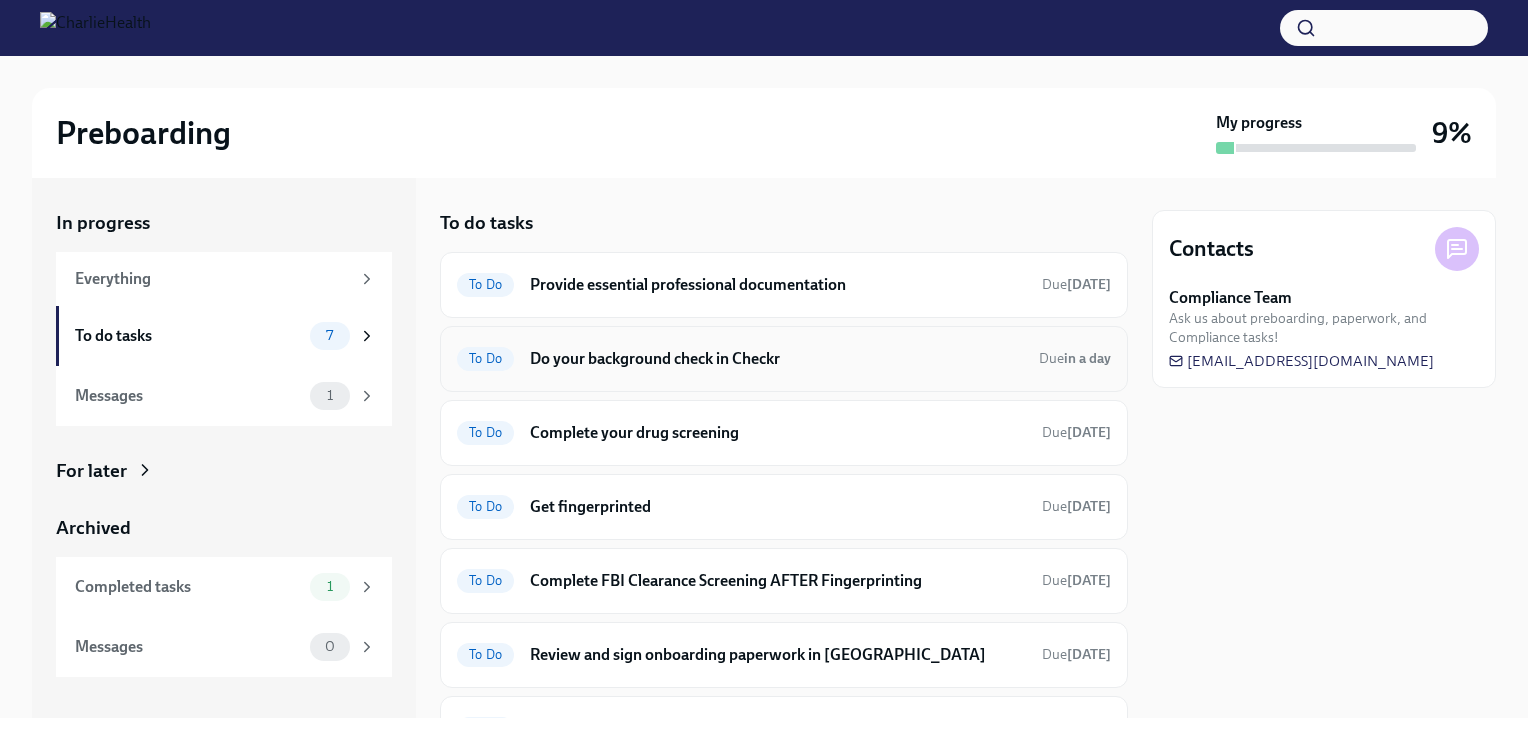 click on "Do your background check in Checkr" at bounding box center (776, 359) 